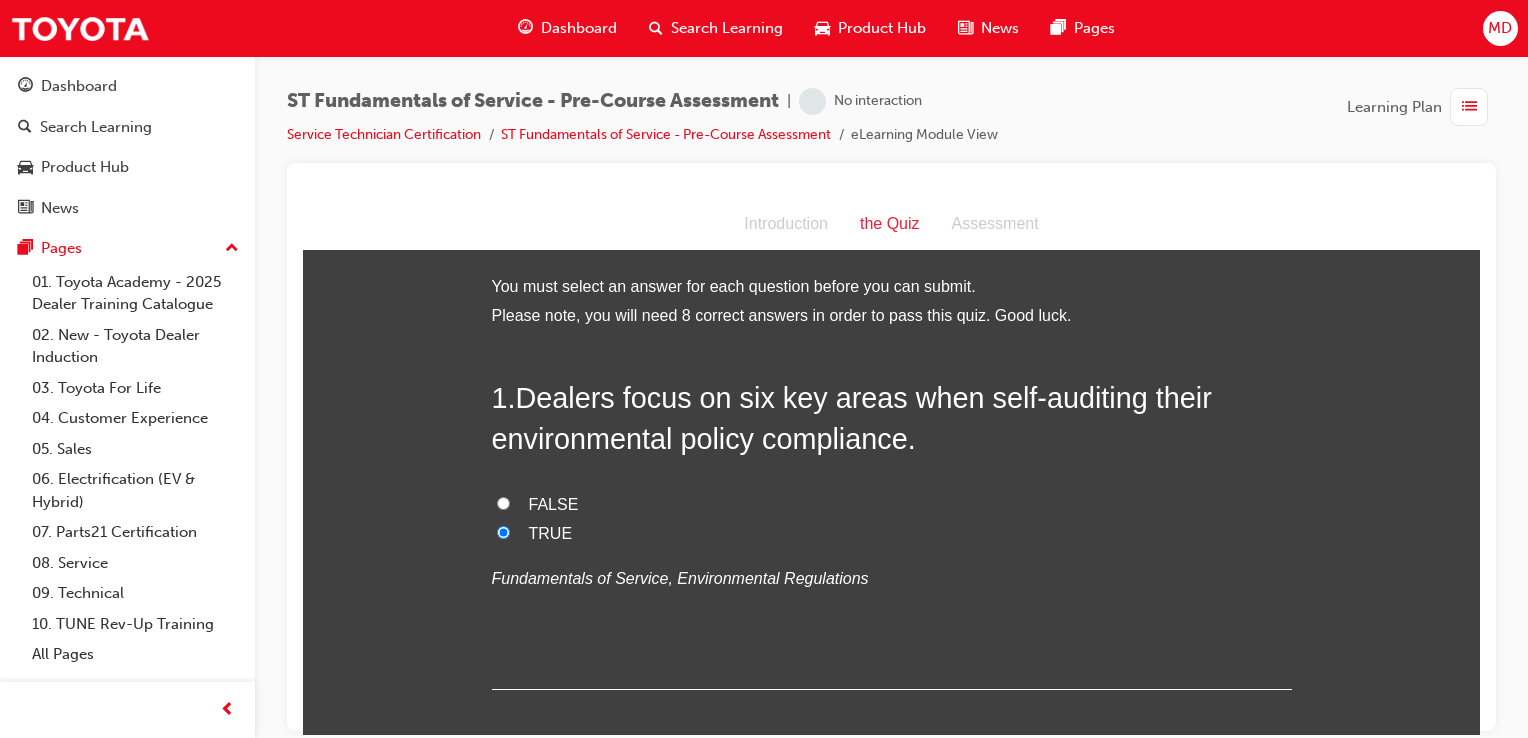 scroll, scrollTop: 2722, scrollLeft: 0, axis: vertical 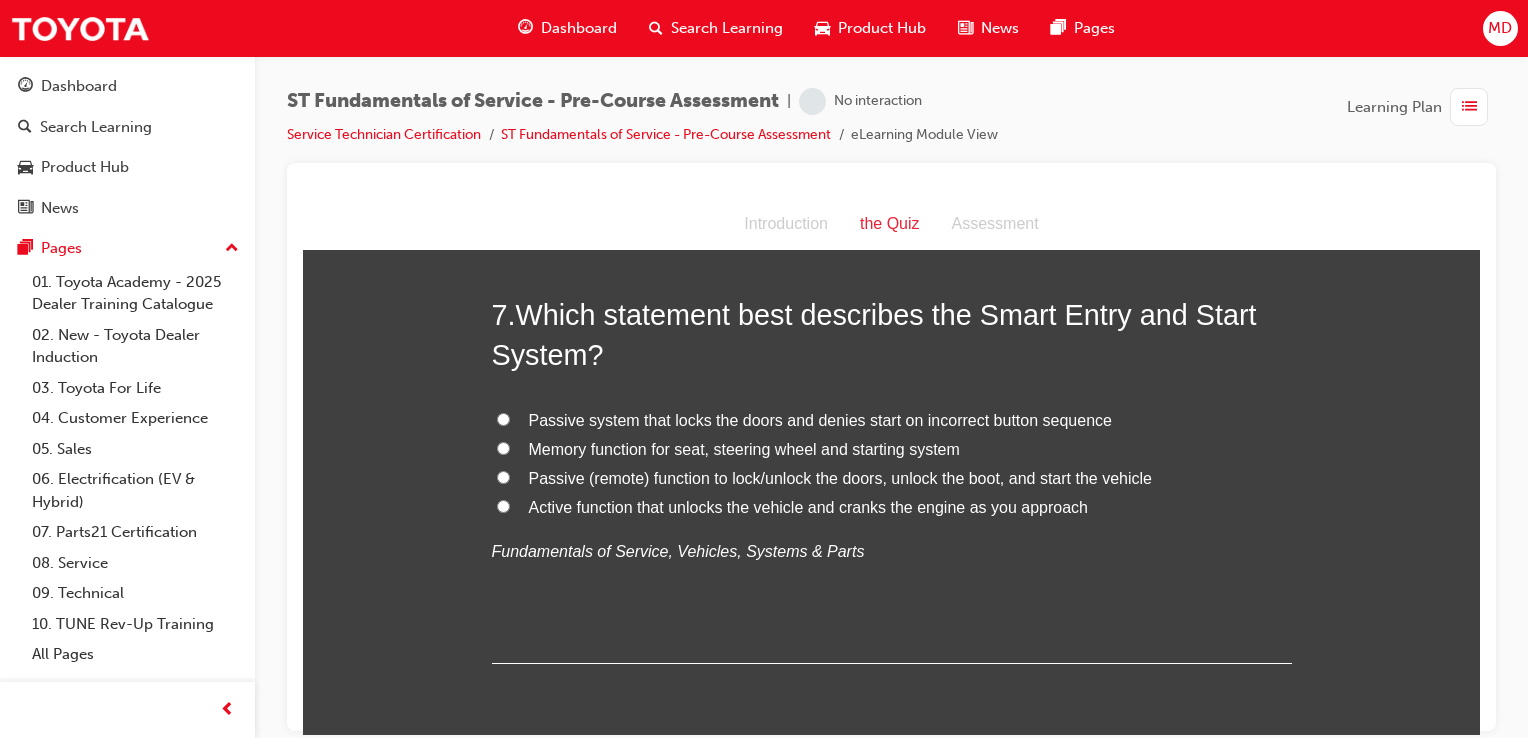 click on "Passive (remote) function to lock/unlock the doors, unlock the boot, and start the vehicle" at bounding box center [840, 477] 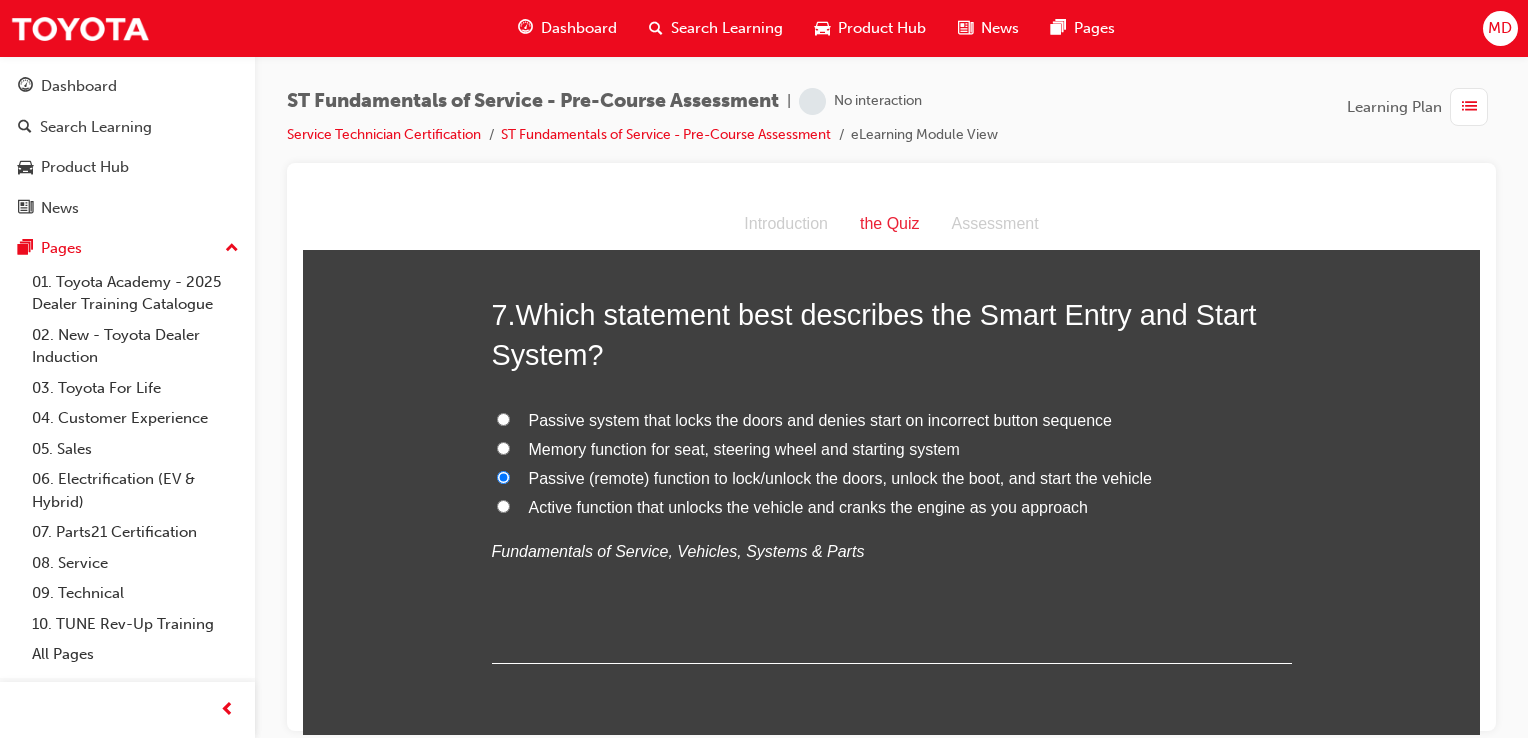 click on "Active function that unlocks the vehicle and cranks the engine as you approach" at bounding box center (808, 506) 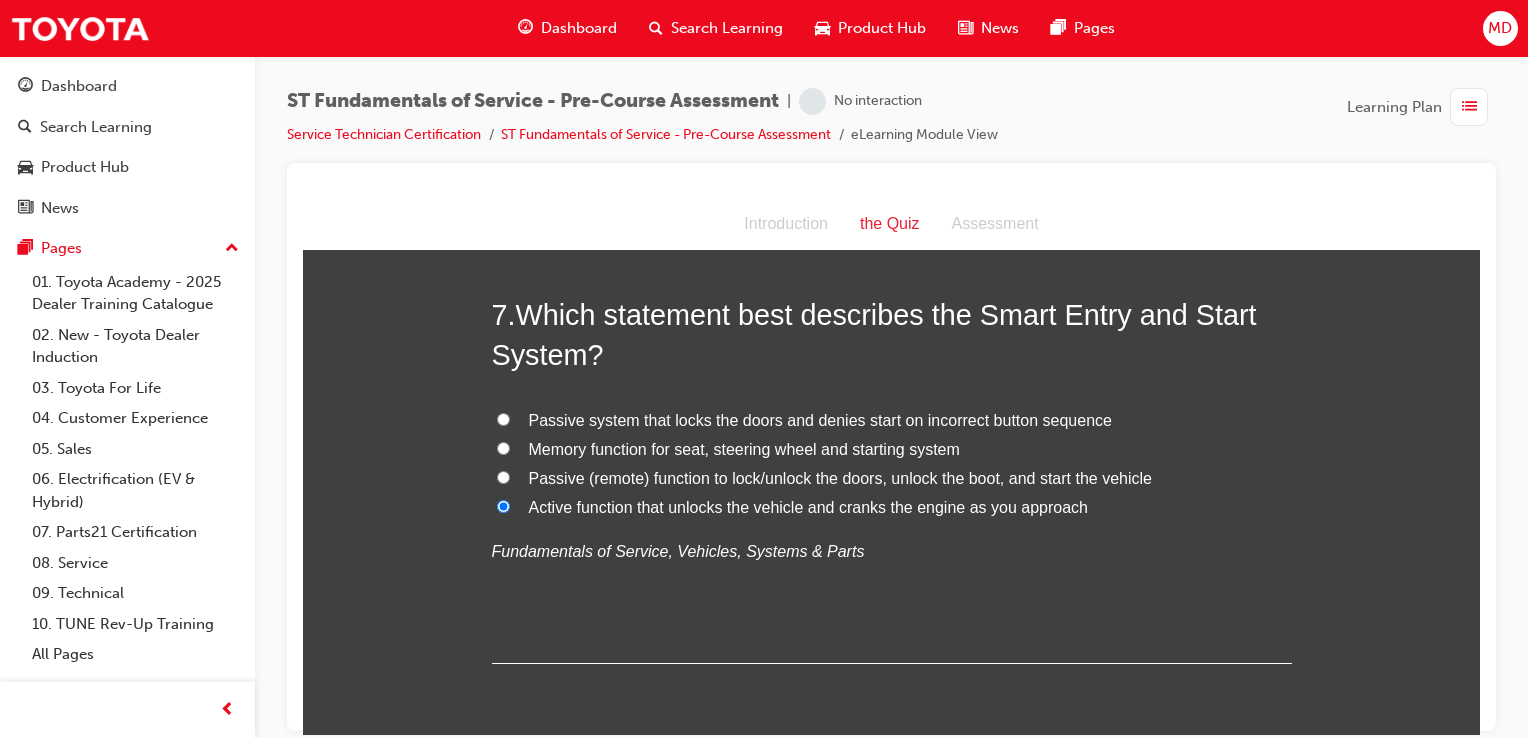 click on "Passive system that locks the doors and denies start on incorrect button sequence" at bounding box center [820, 419] 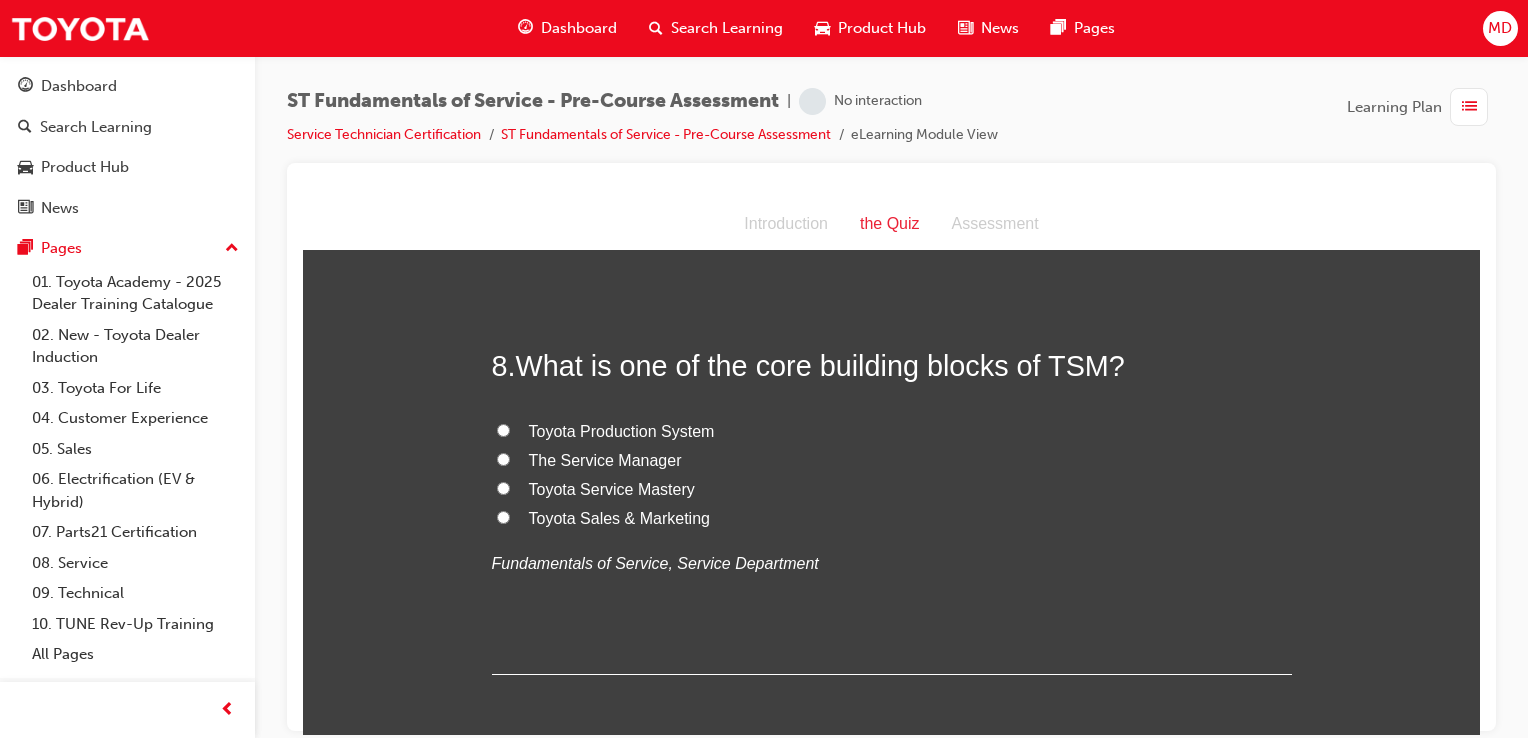 scroll, scrollTop: 3148, scrollLeft: 0, axis: vertical 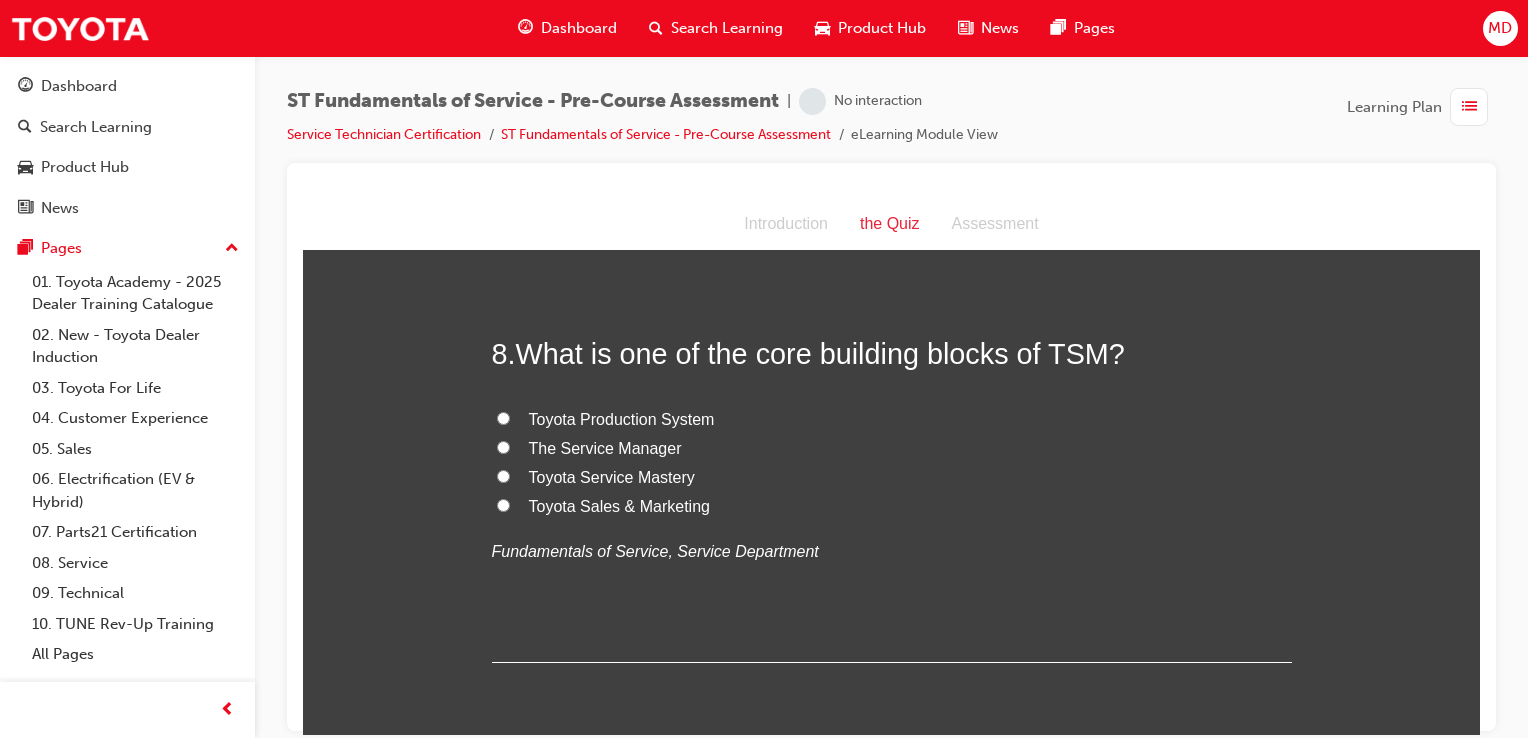 click on "Toyota Service Mastery" at bounding box center [612, 476] 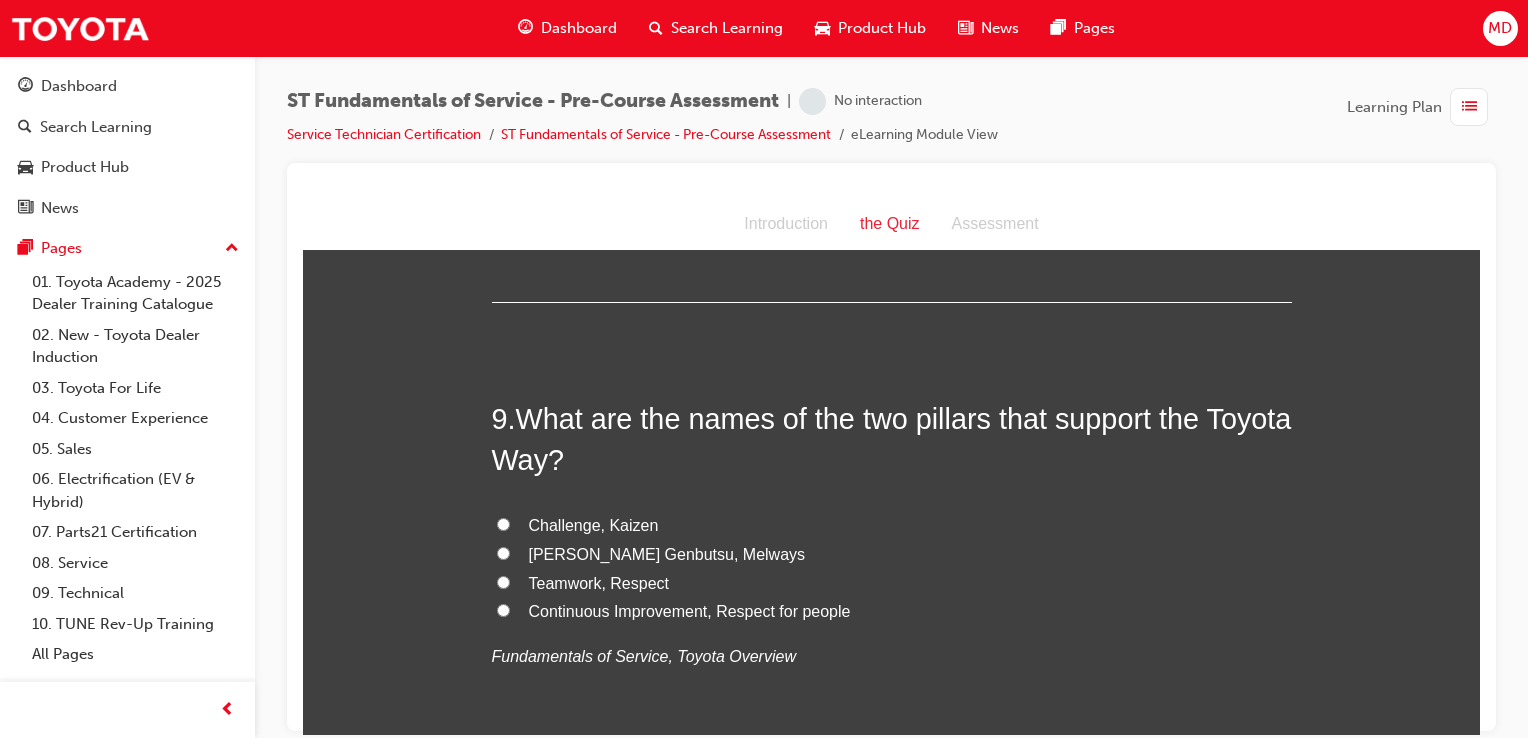 scroll, scrollTop: 3523, scrollLeft: 0, axis: vertical 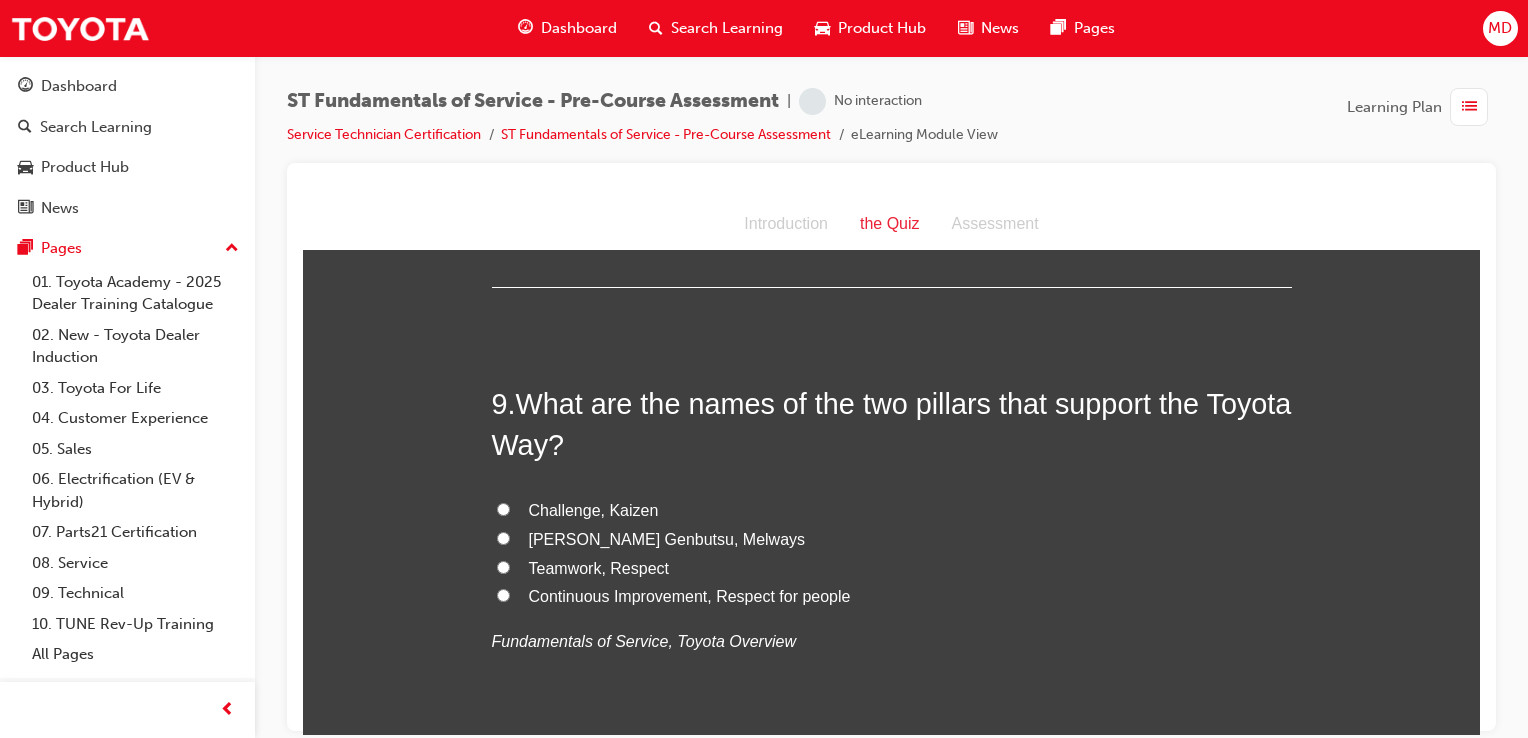 click on "Continuous Improvement, Respect for people" at bounding box center [690, 595] 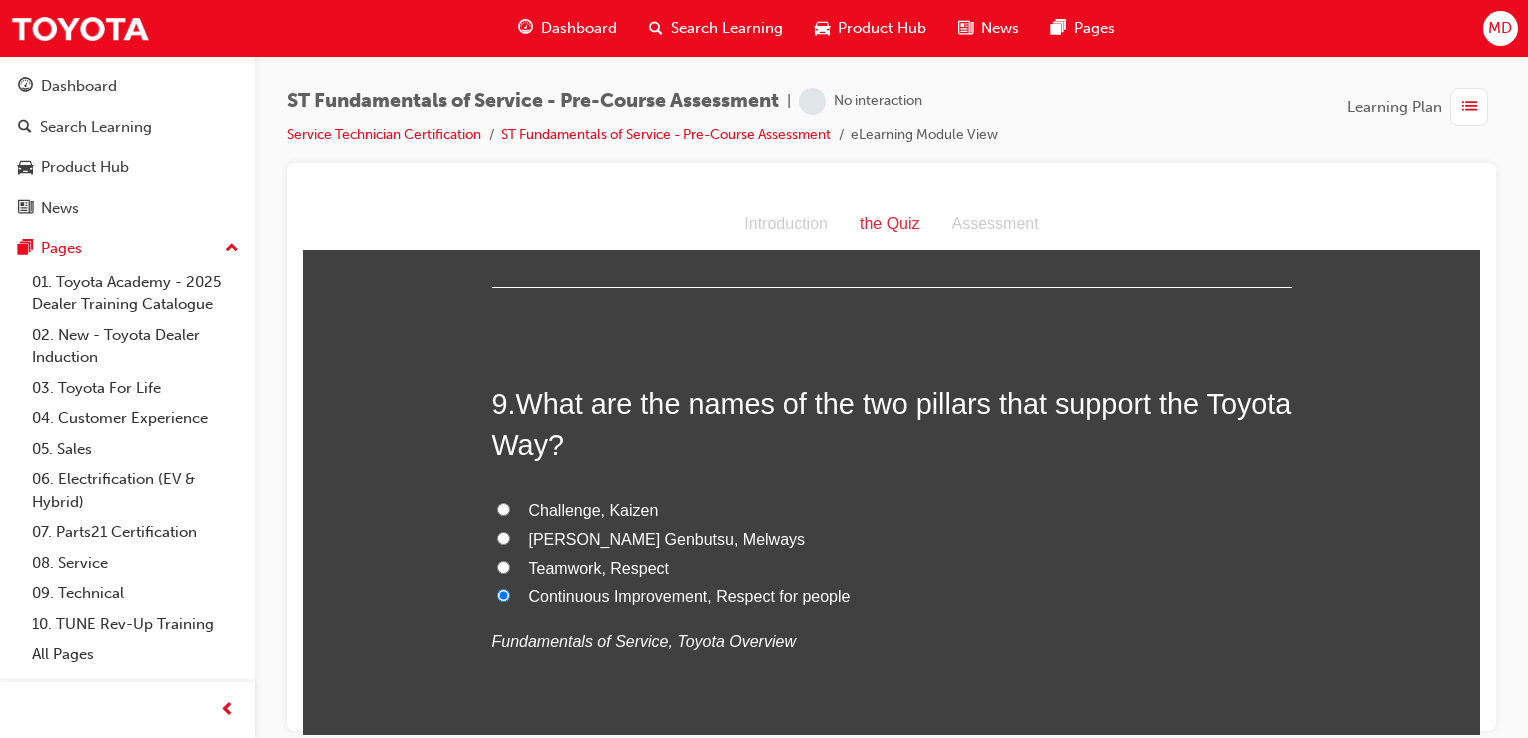 click on "Continuous Improvement, Respect for people" at bounding box center (690, 595) 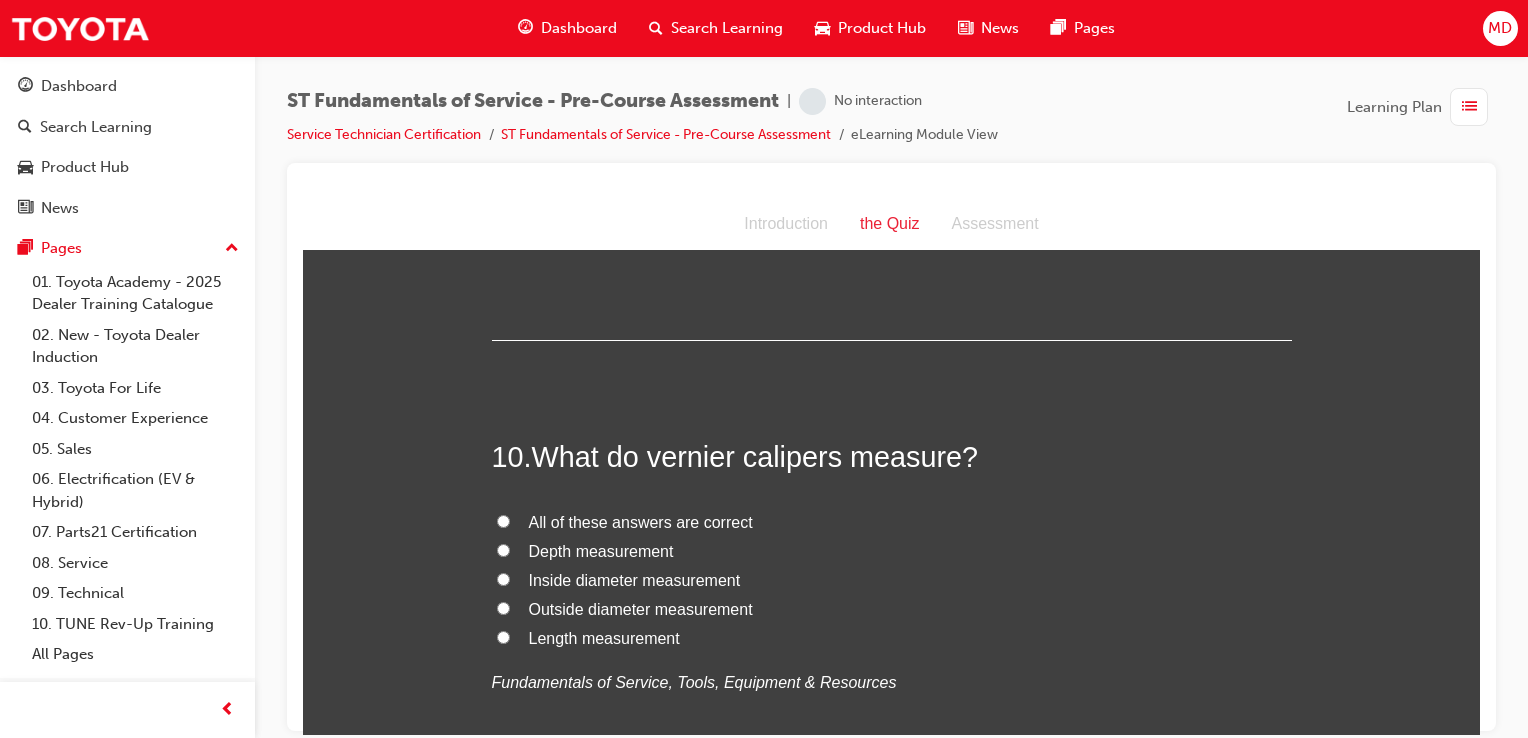 scroll, scrollTop: 4019, scrollLeft: 0, axis: vertical 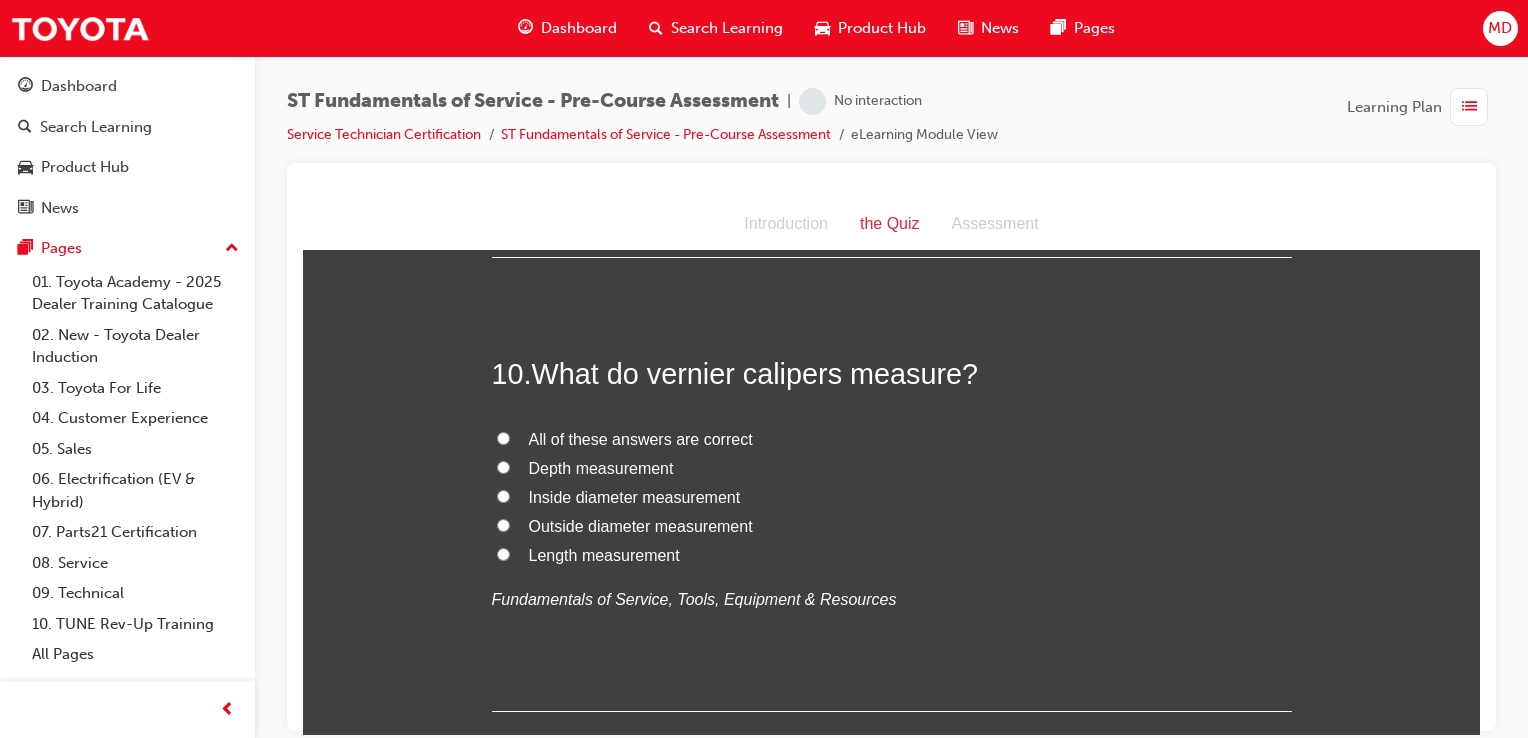 click on "Depth measurement" at bounding box center [503, 466] 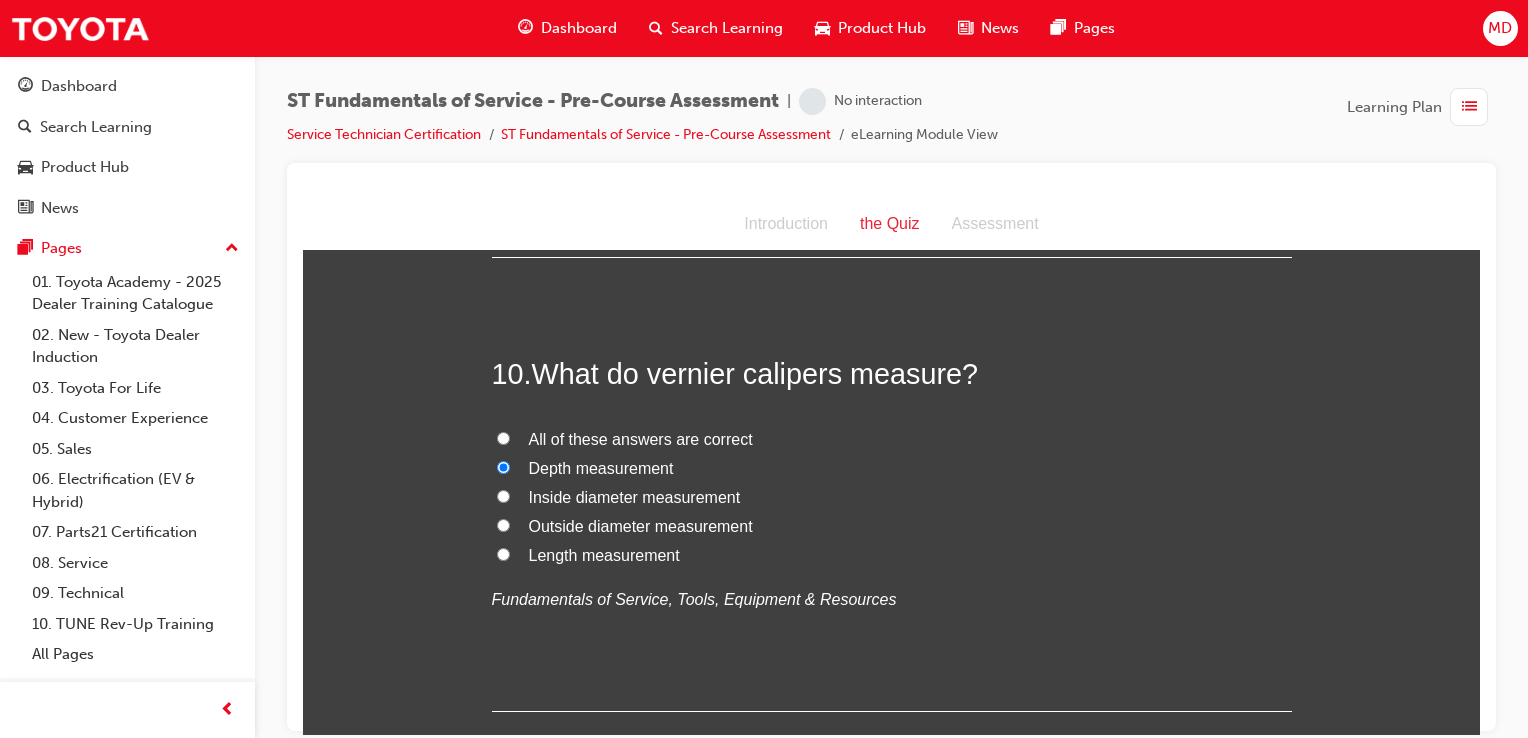 scroll, scrollTop: 4144, scrollLeft: 0, axis: vertical 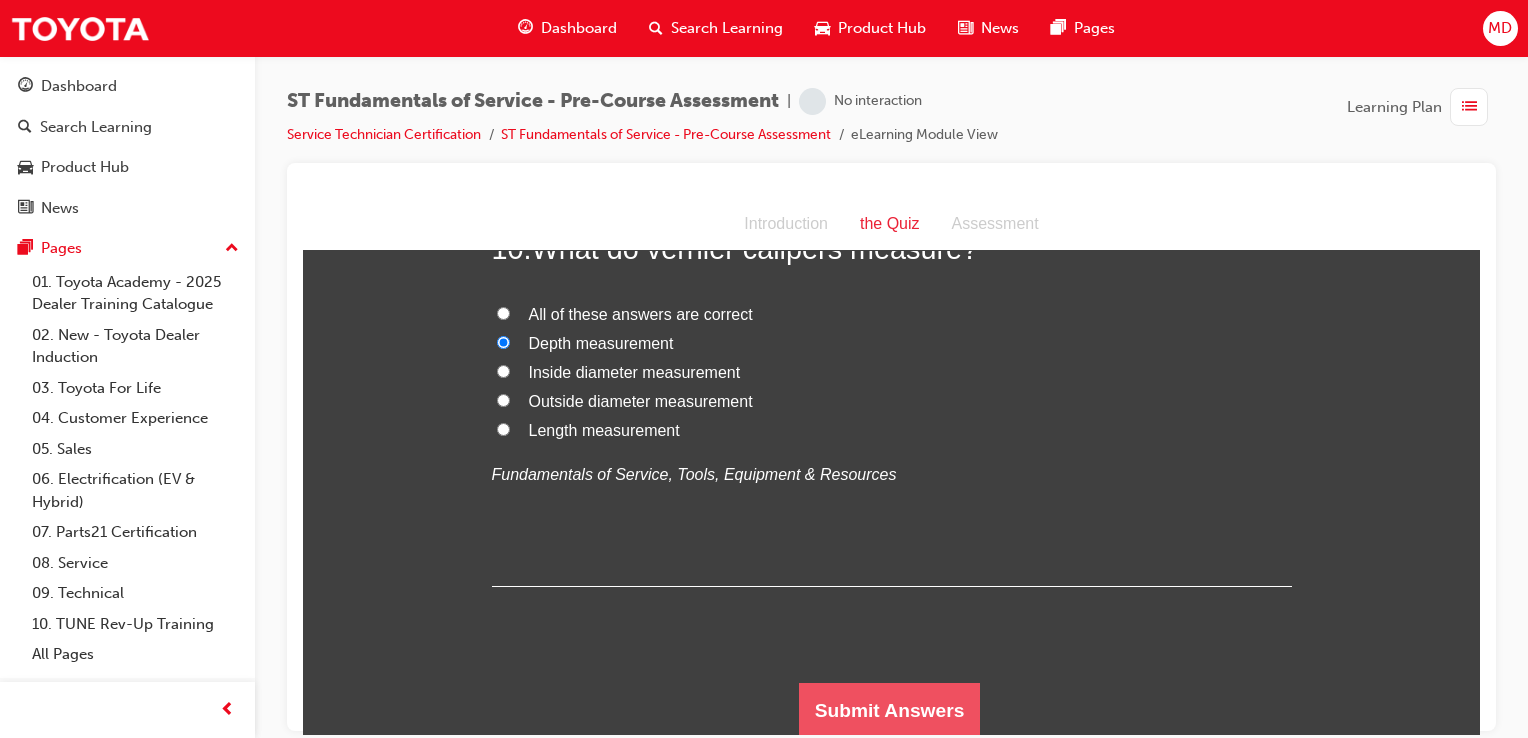 click on "Submit Answers" at bounding box center (890, 710) 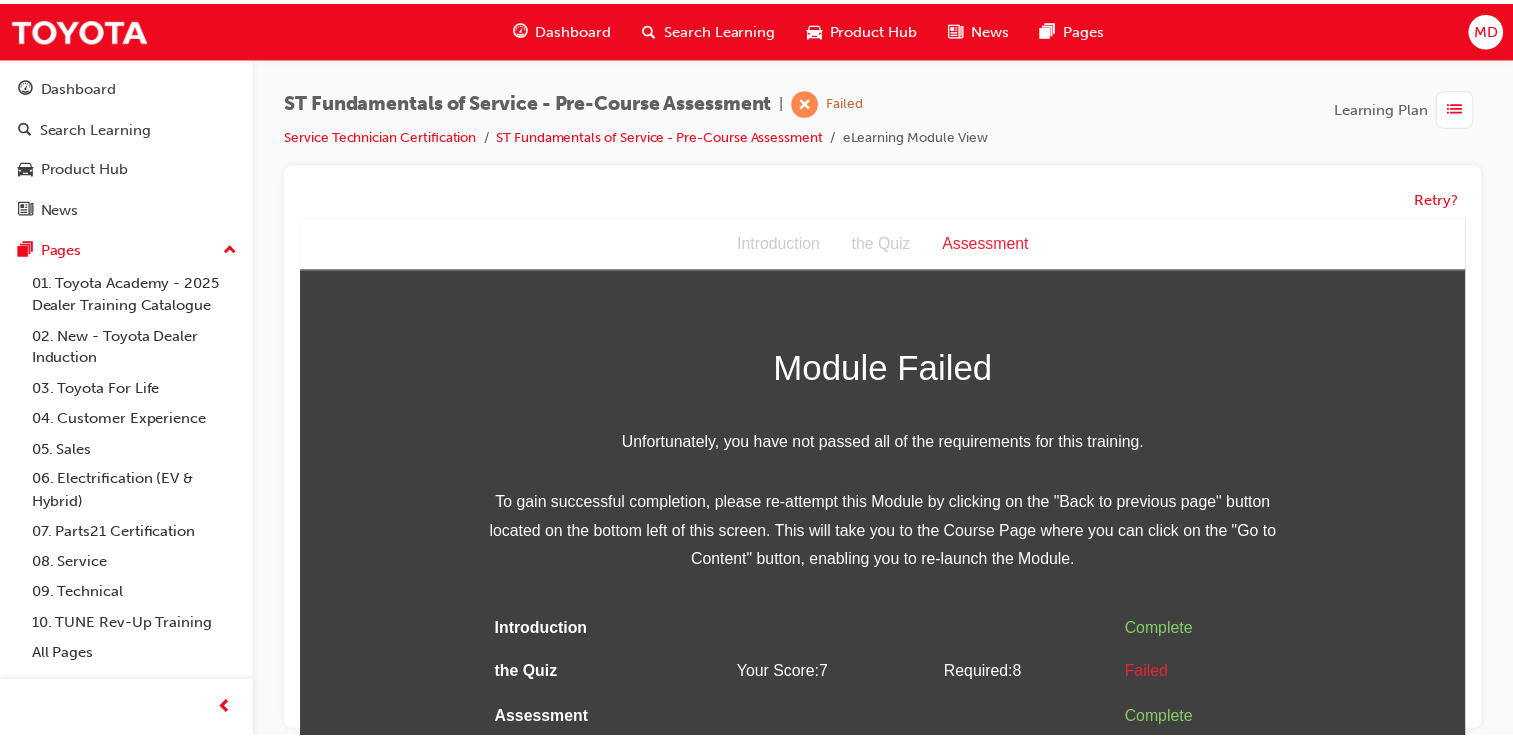 scroll, scrollTop: 14, scrollLeft: 0, axis: vertical 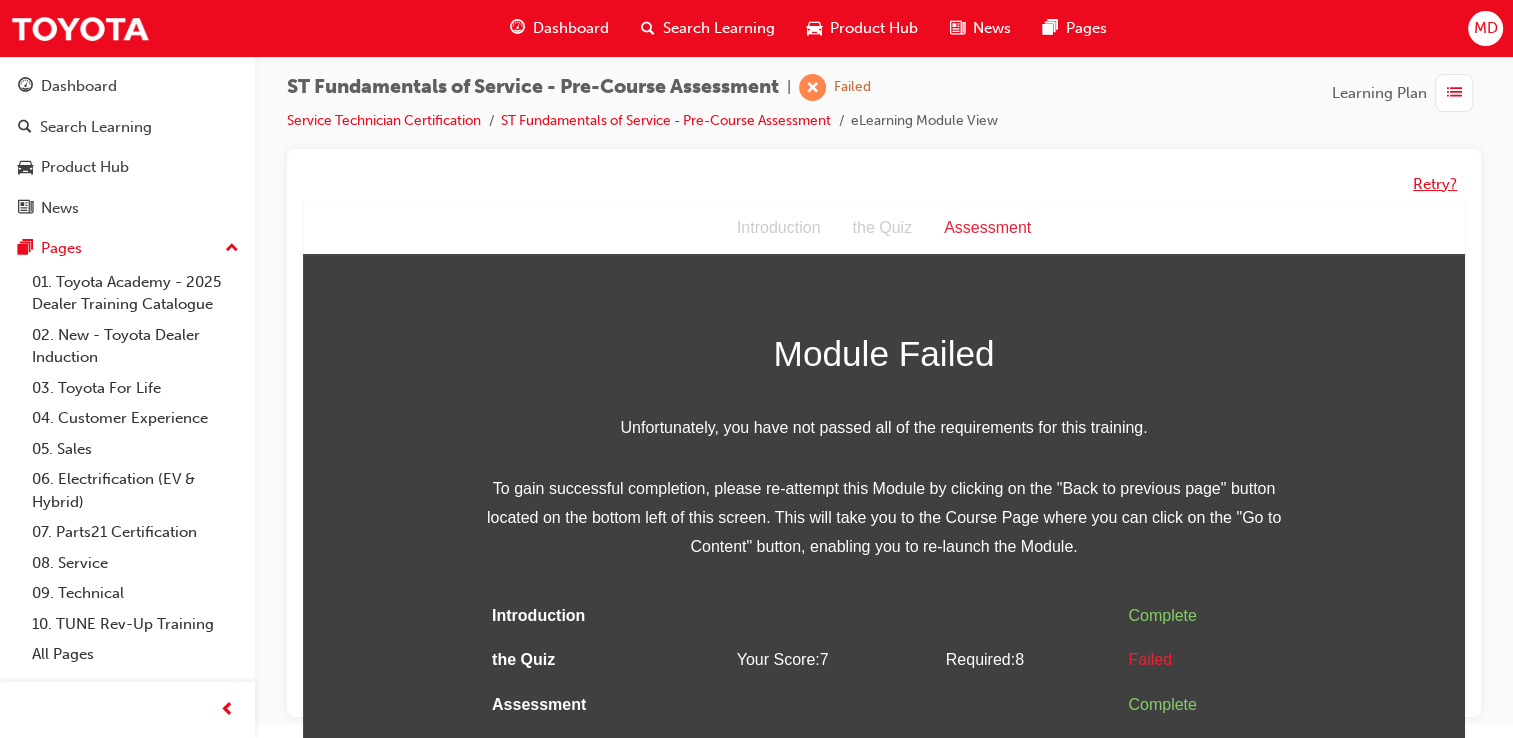 click on "Retry?" at bounding box center [1435, 184] 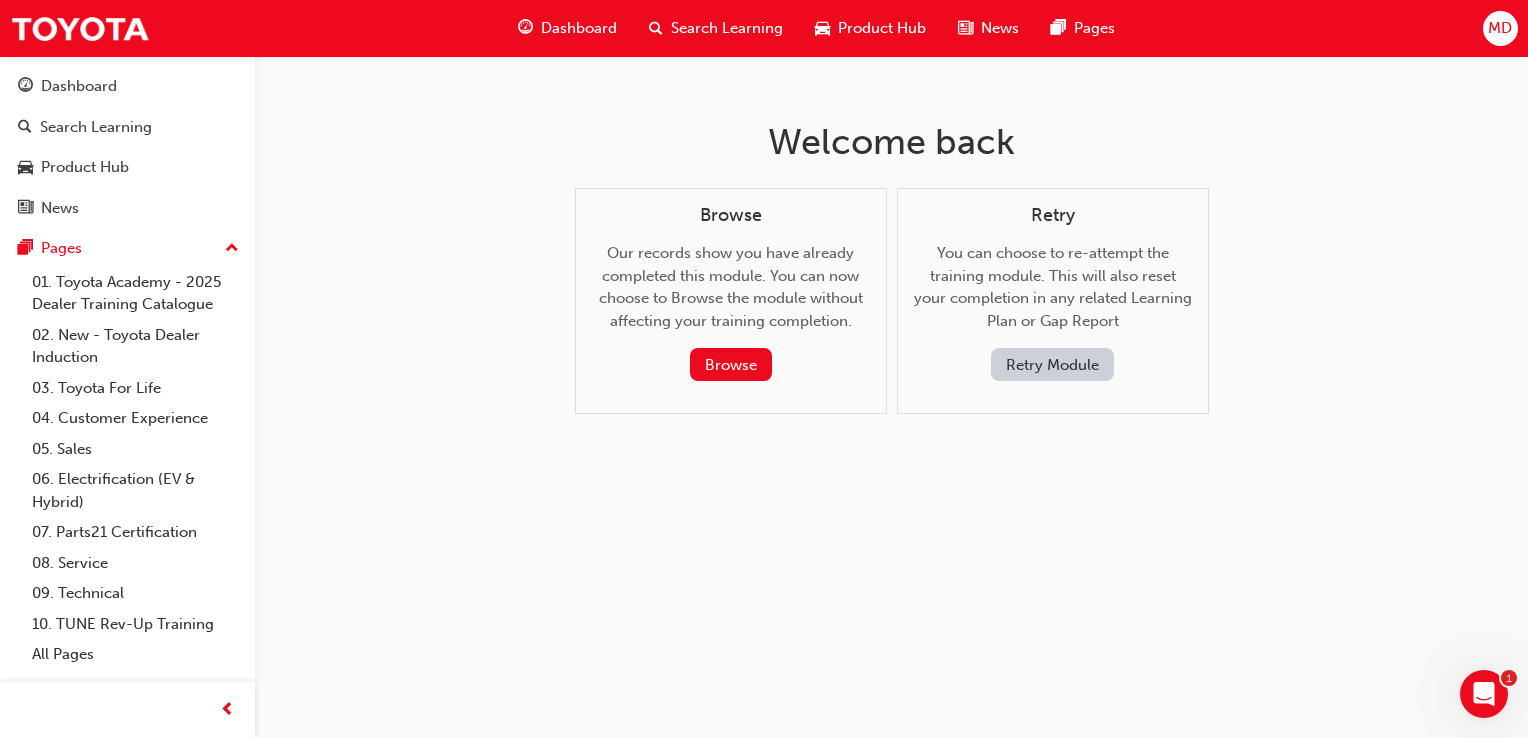 click on "Retry Module" at bounding box center (1052, 364) 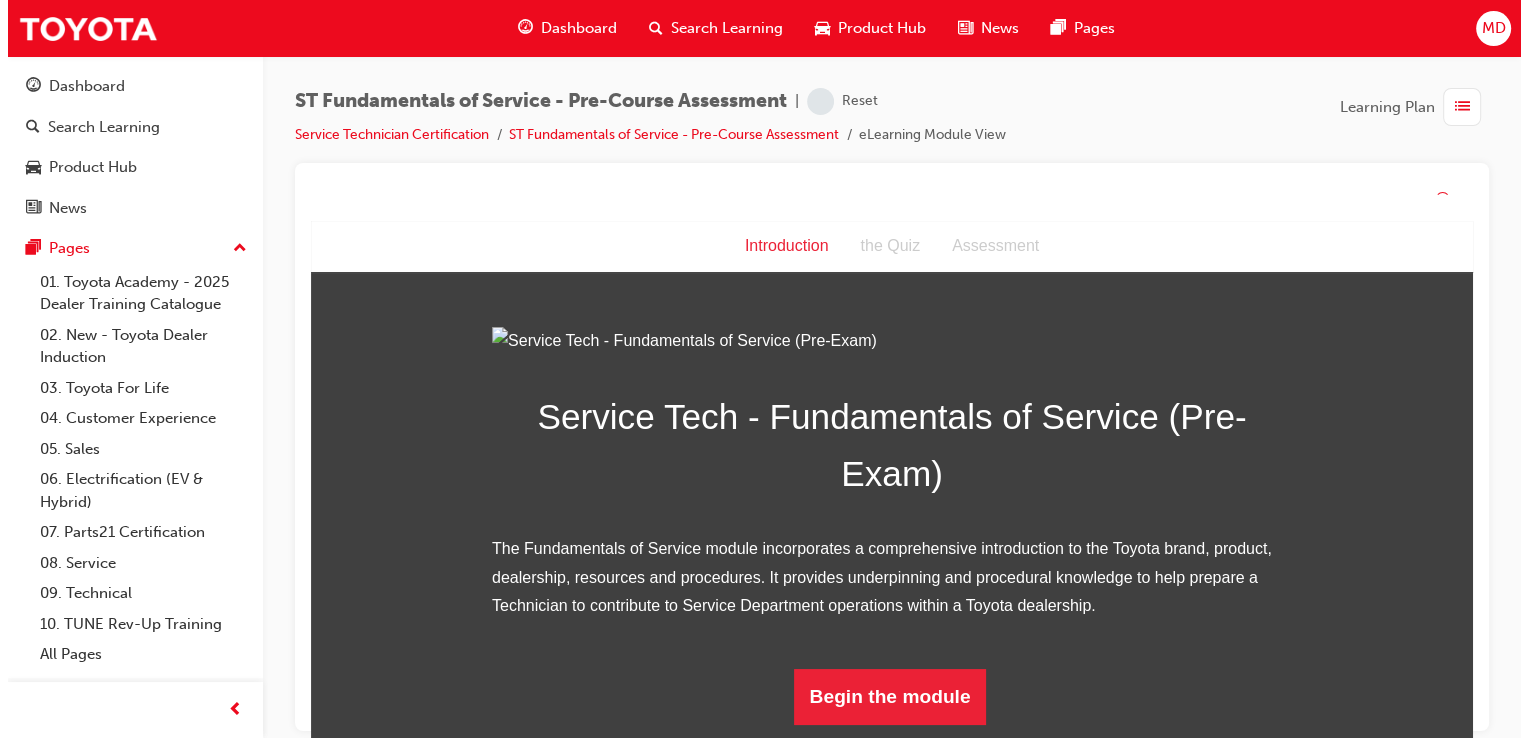scroll, scrollTop: 188, scrollLeft: 0, axis: vertical 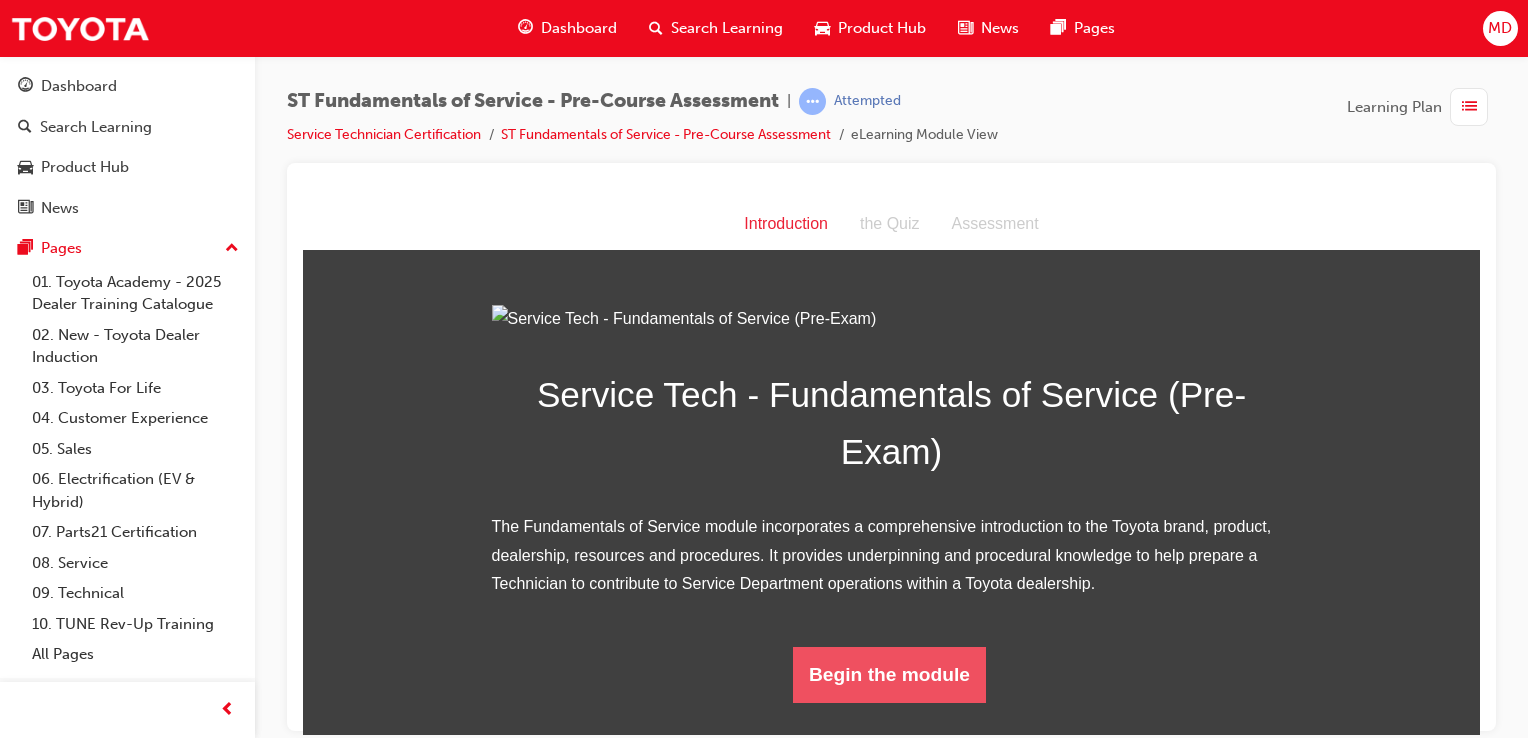 click on "Begin the module" at bounding box center (889, 674) 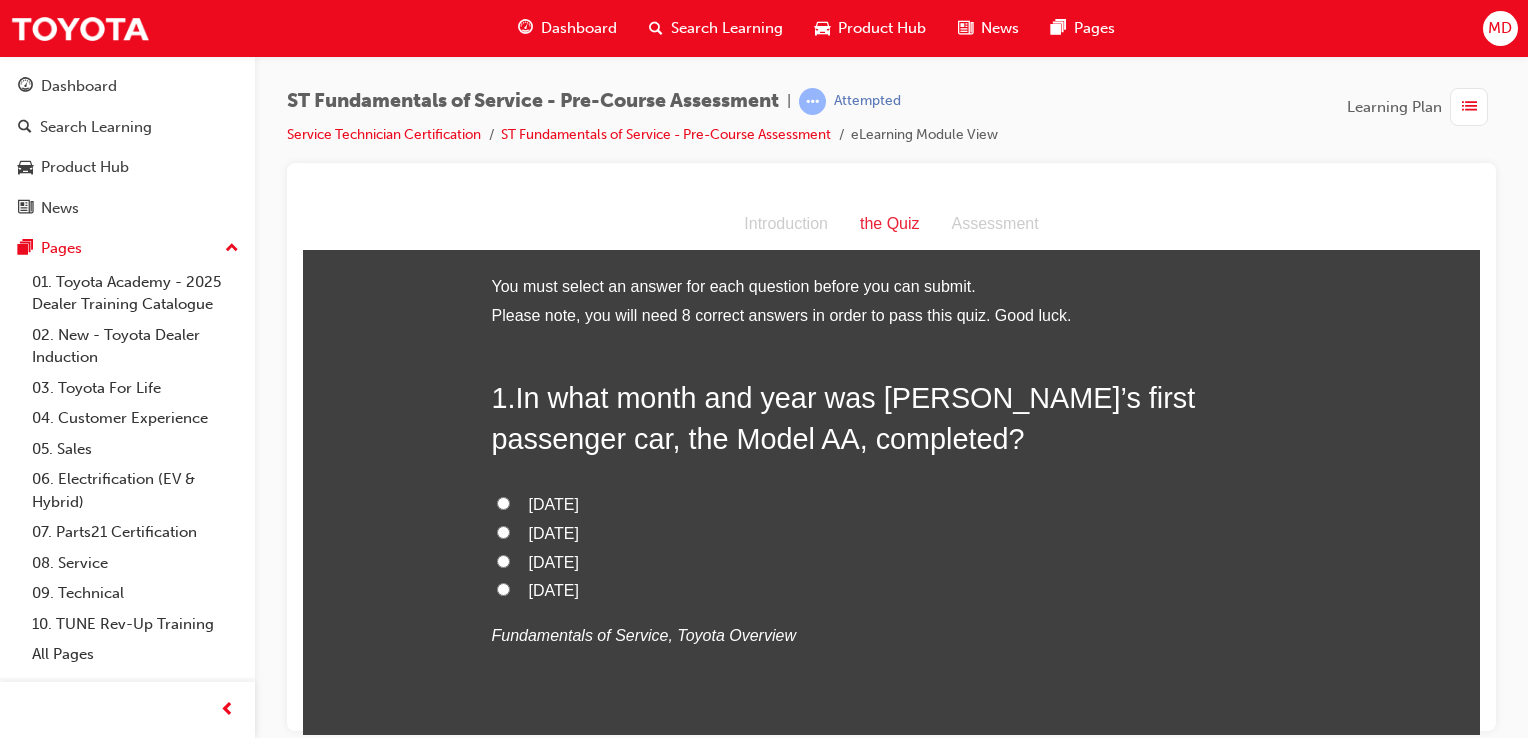 scroll, scrollTop: 0, scrollLeft: 0, axis: both 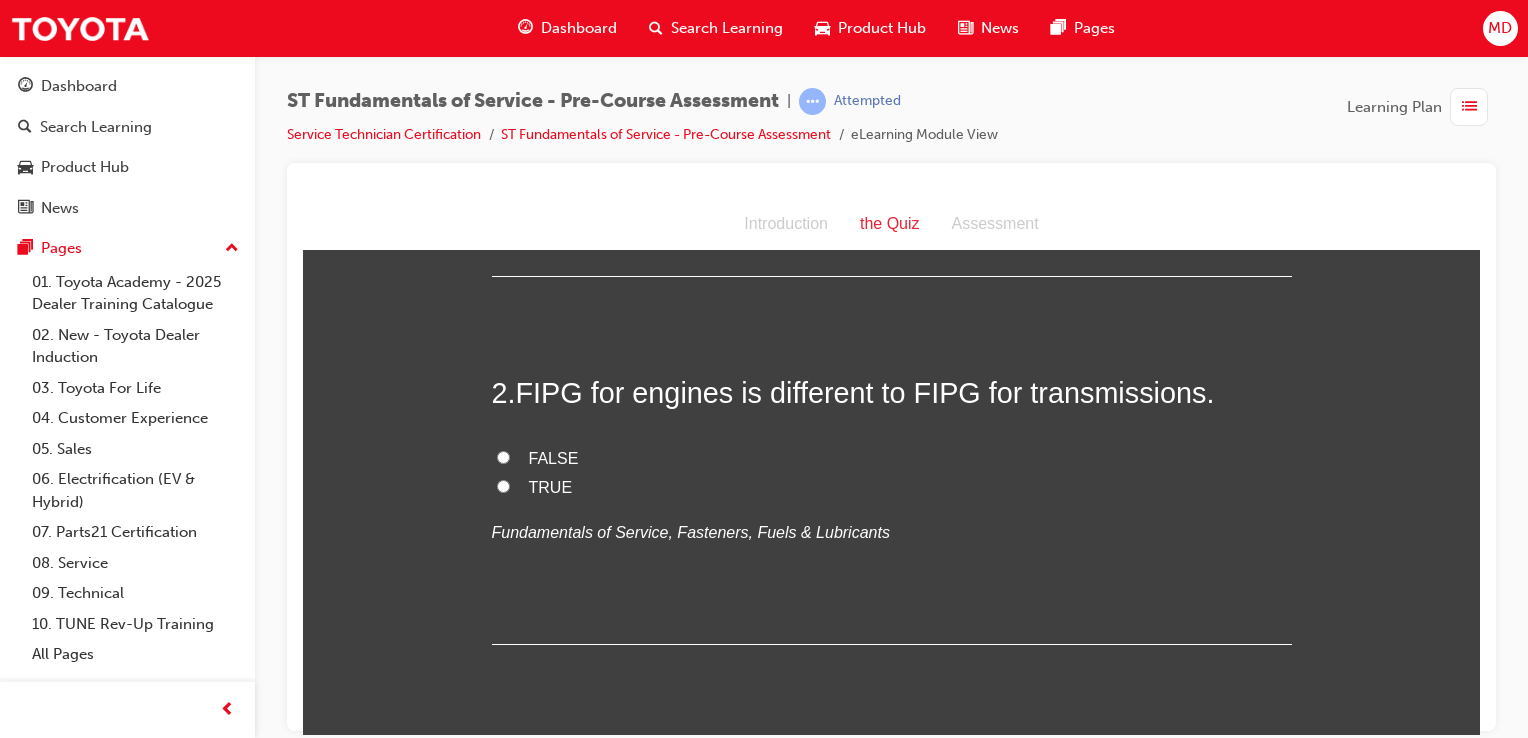 click on "TRUE" at bounding box center [551, 486] 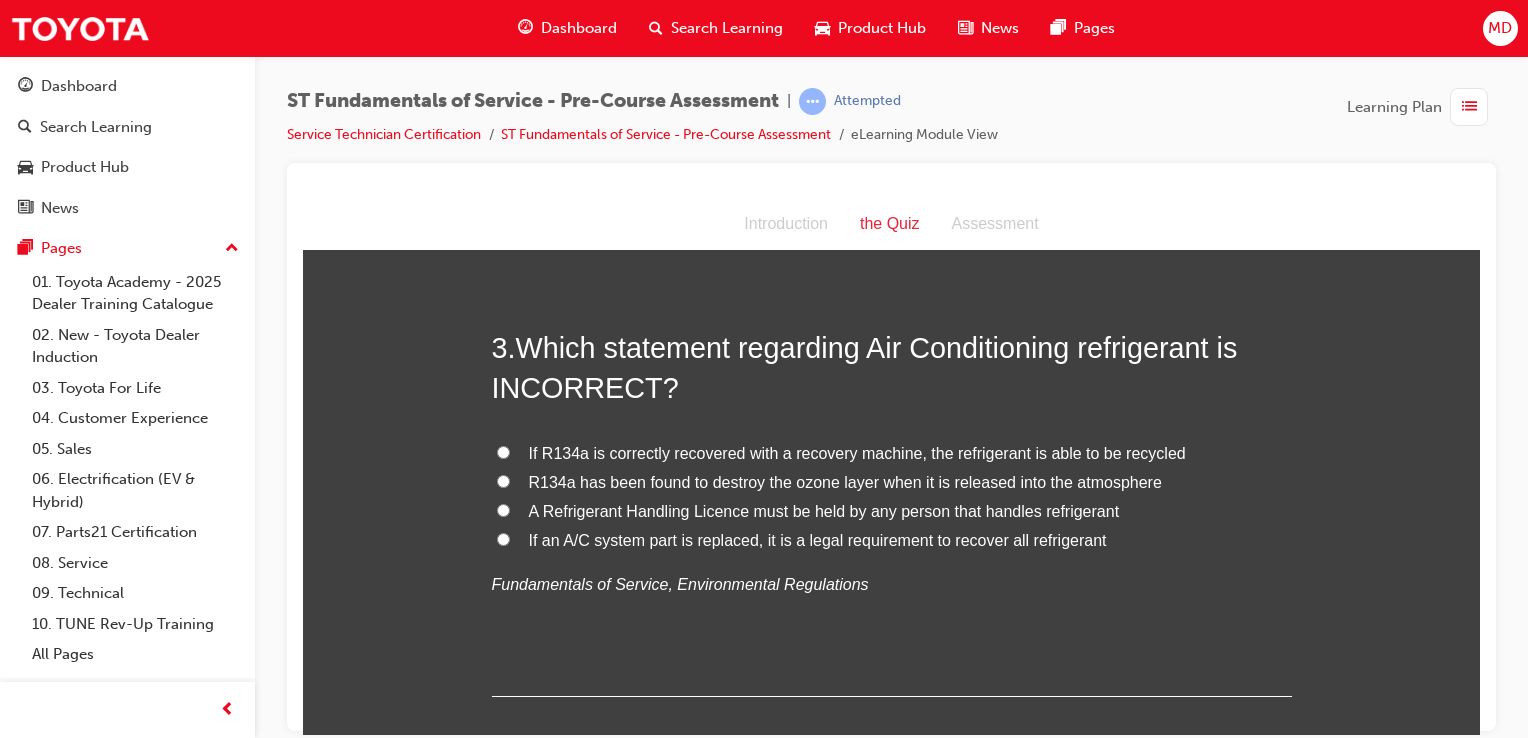 scroll, scrollTop: 900, scrollLeft: 0, axis: vertical 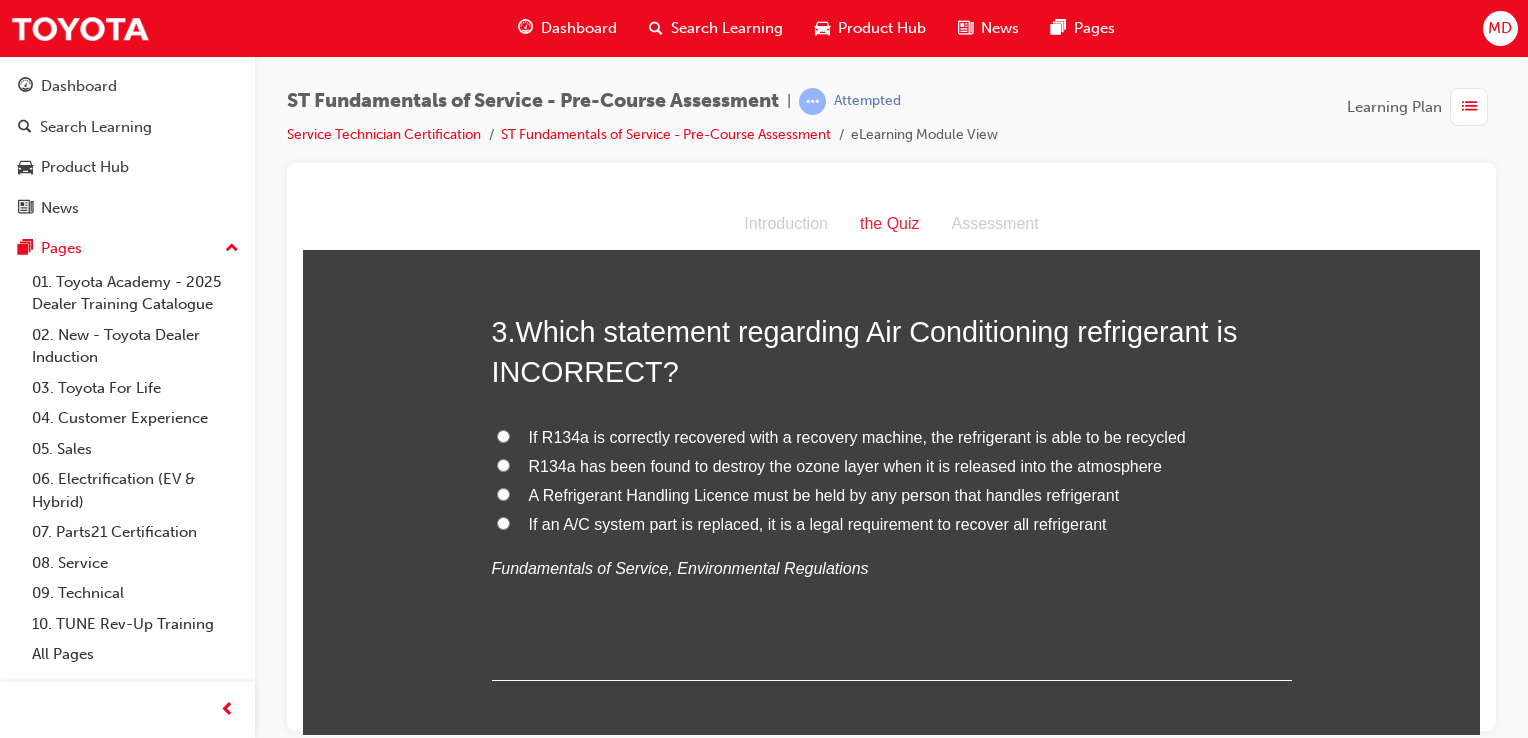 click on "R134a has been found to destroy the ozone layer when it is released into the atmosphere" at bounding box center [845, 465] 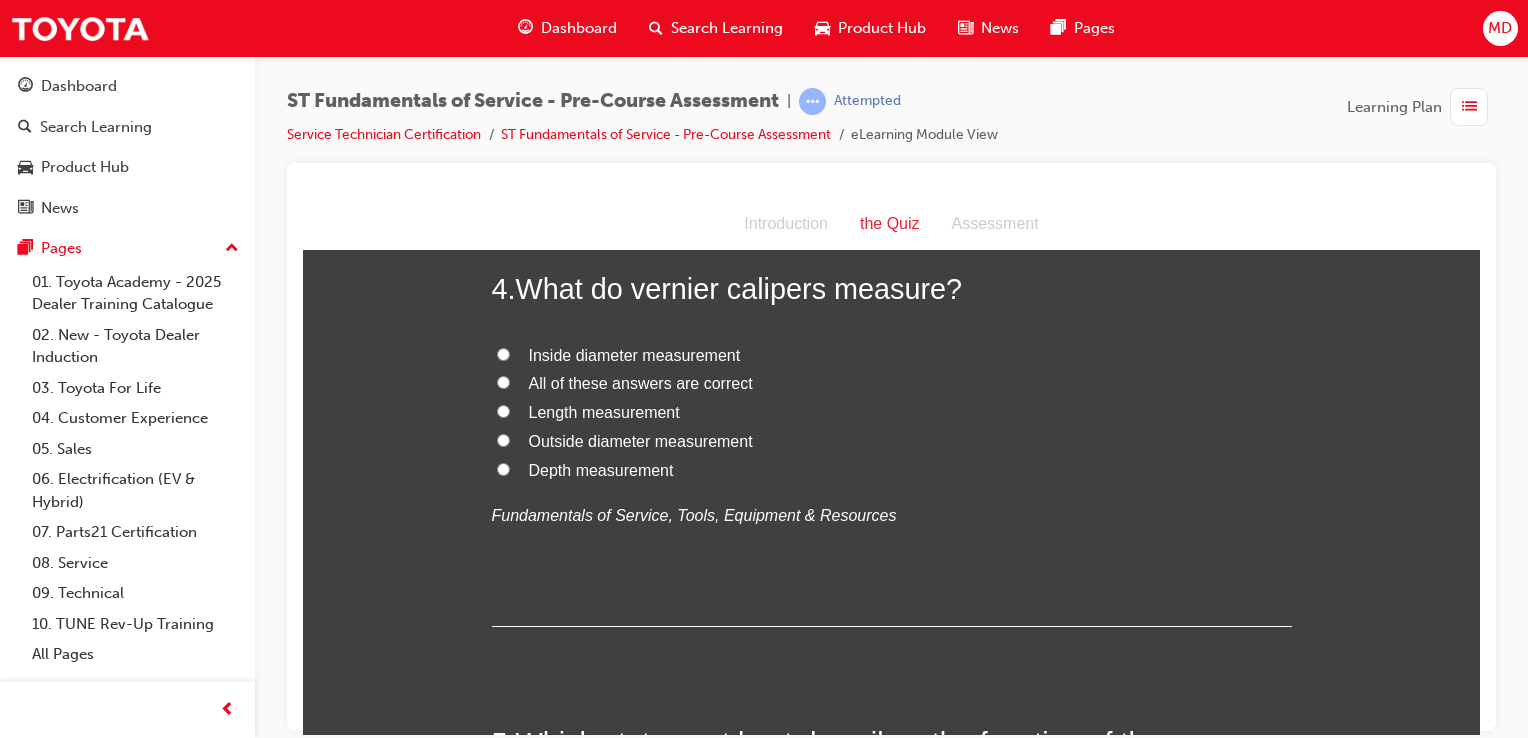 scroll, scrollTop: 1426, scrollLeft: 0, axis: vertical 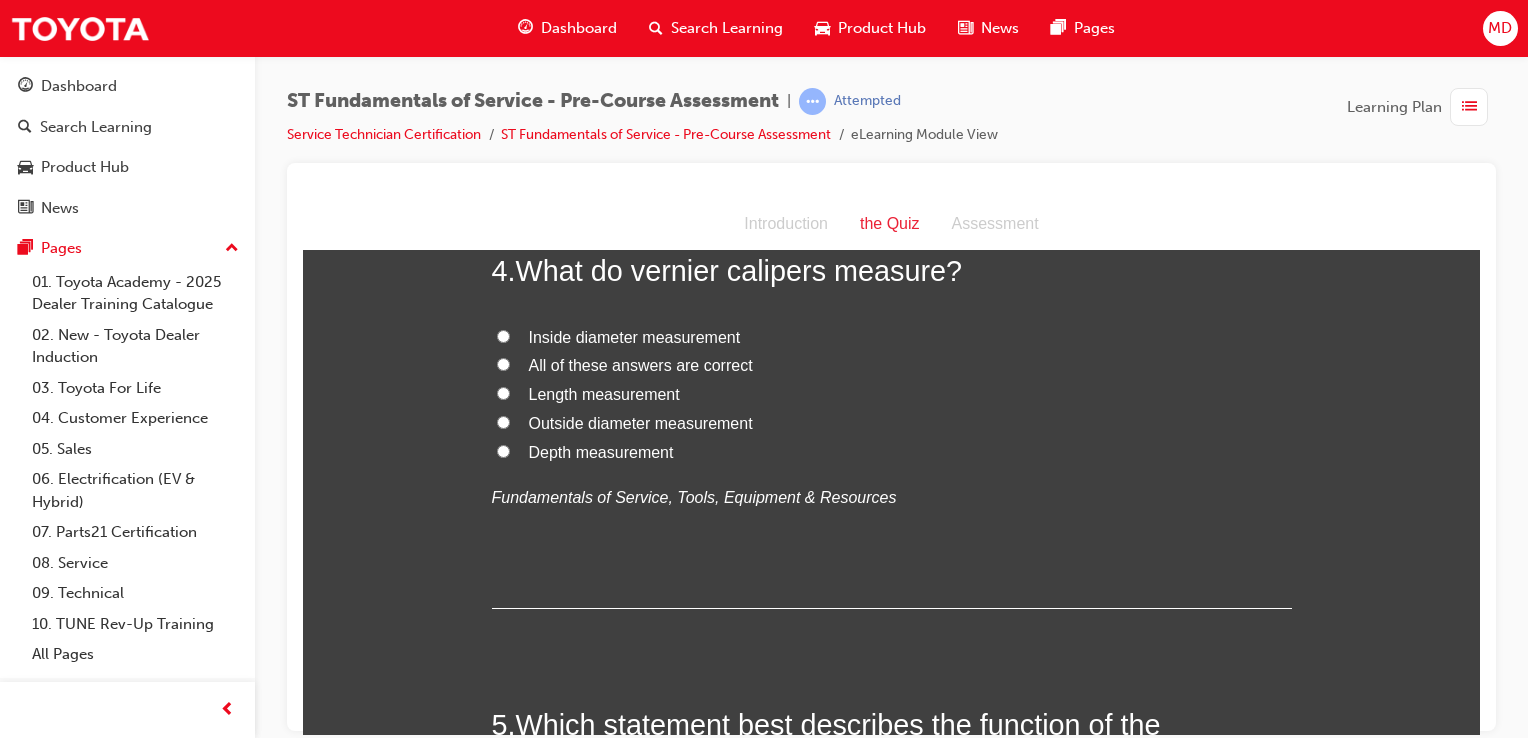 click on "All of these answers are correct" at bounding box center [892, 365] 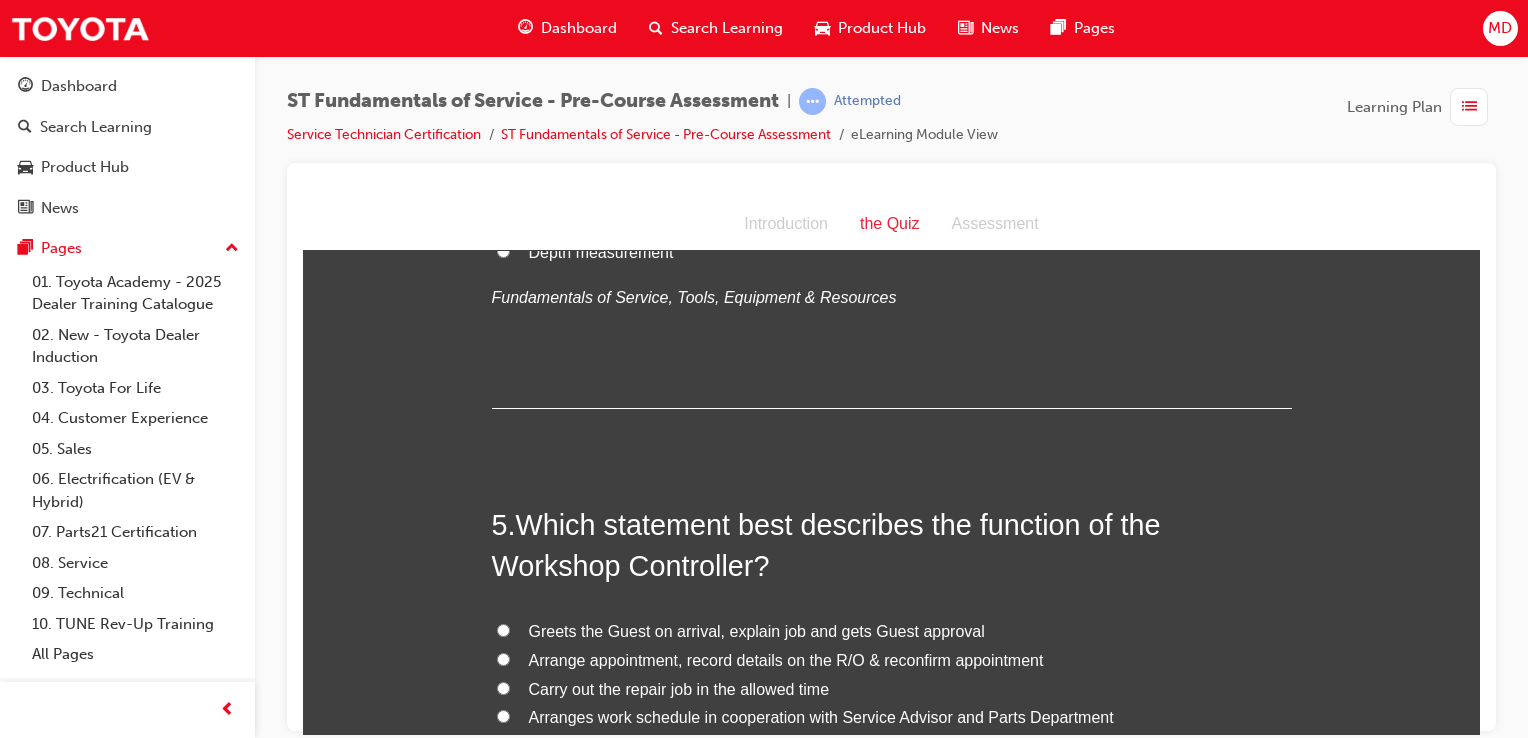 scroll, scrollTop: 1806, scrollLeft: 0, axis: vertical 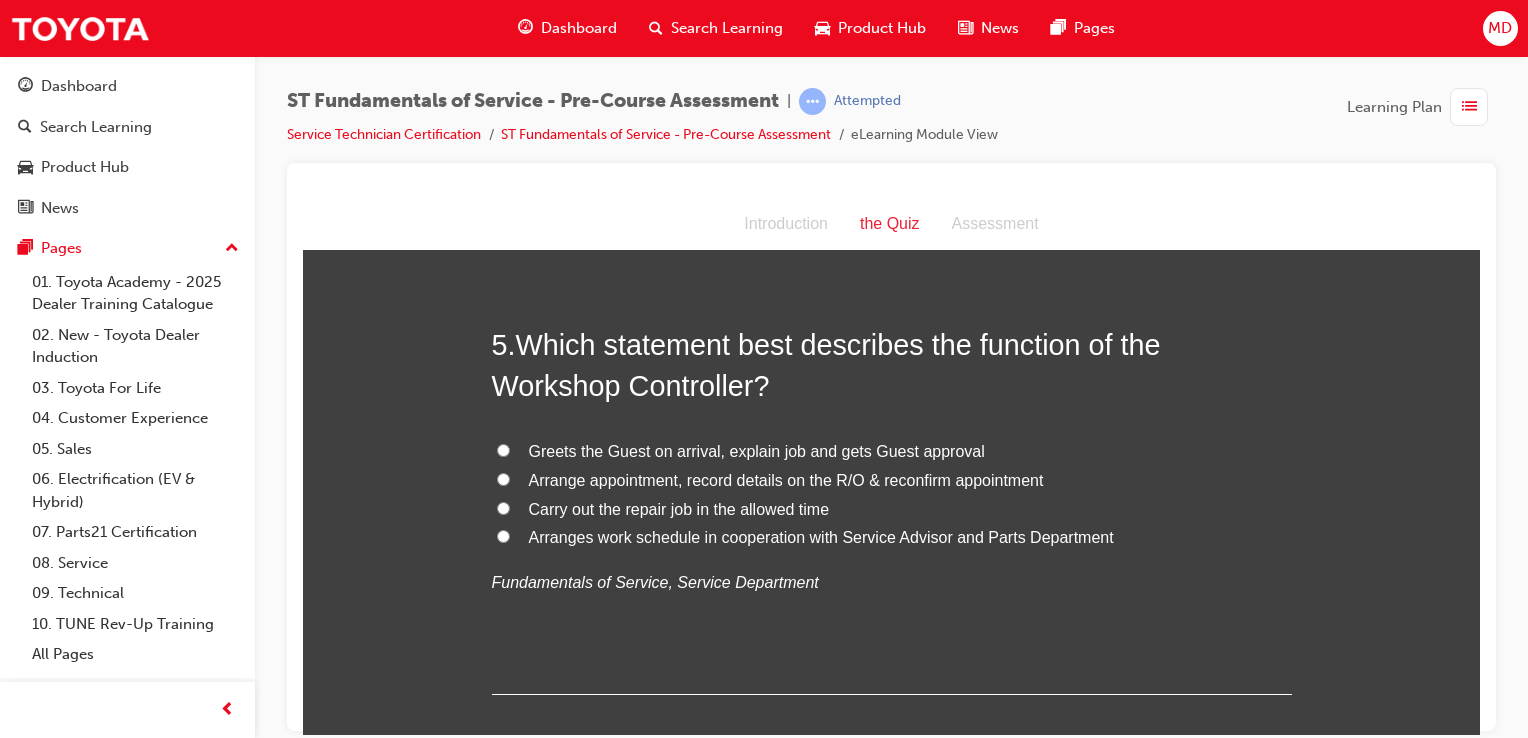 click on "Arrange appointment, record details on the R/O & reconfirm appointment" at bounding box center (892, 480) 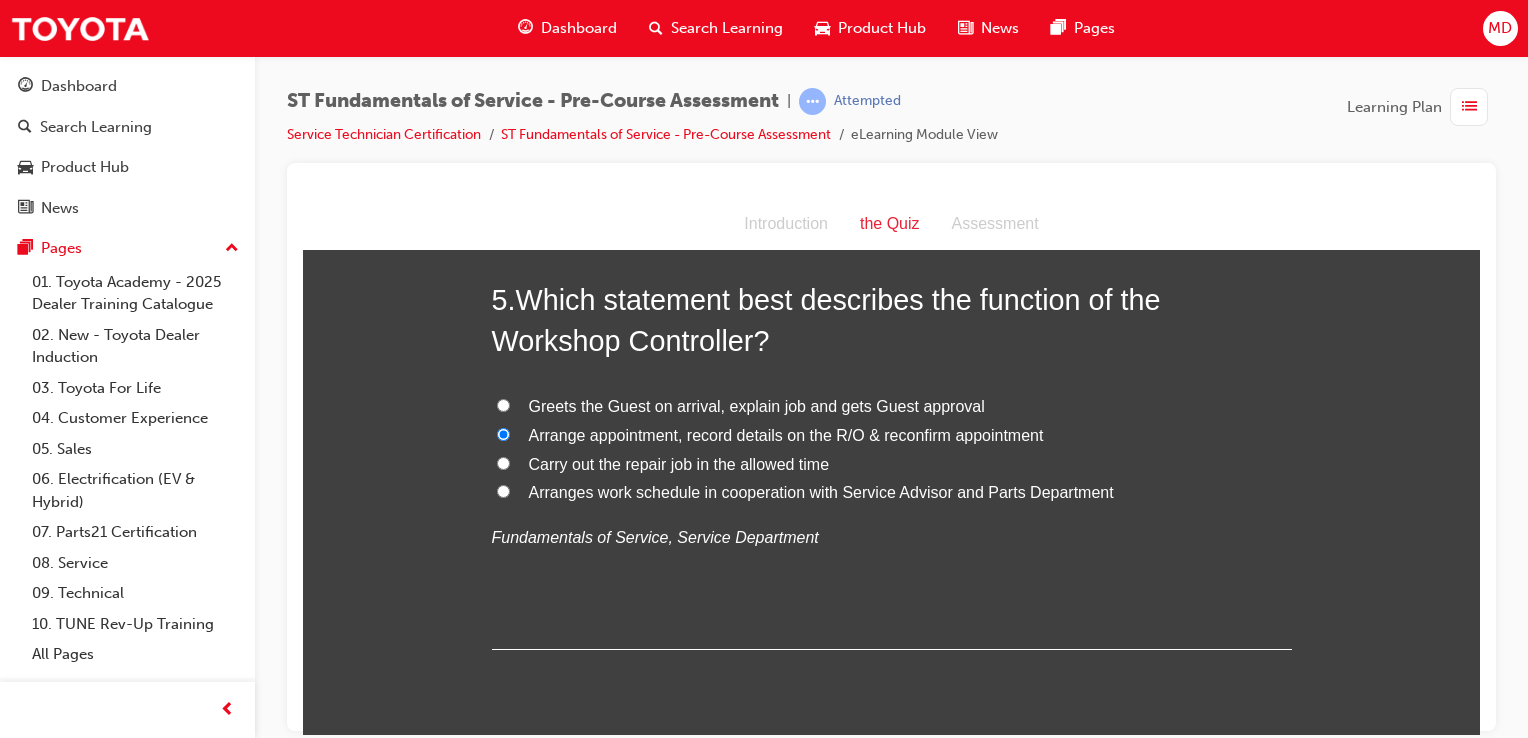 scroll, scrollTop: 1852, scrollLeft: 0, axis: vertical 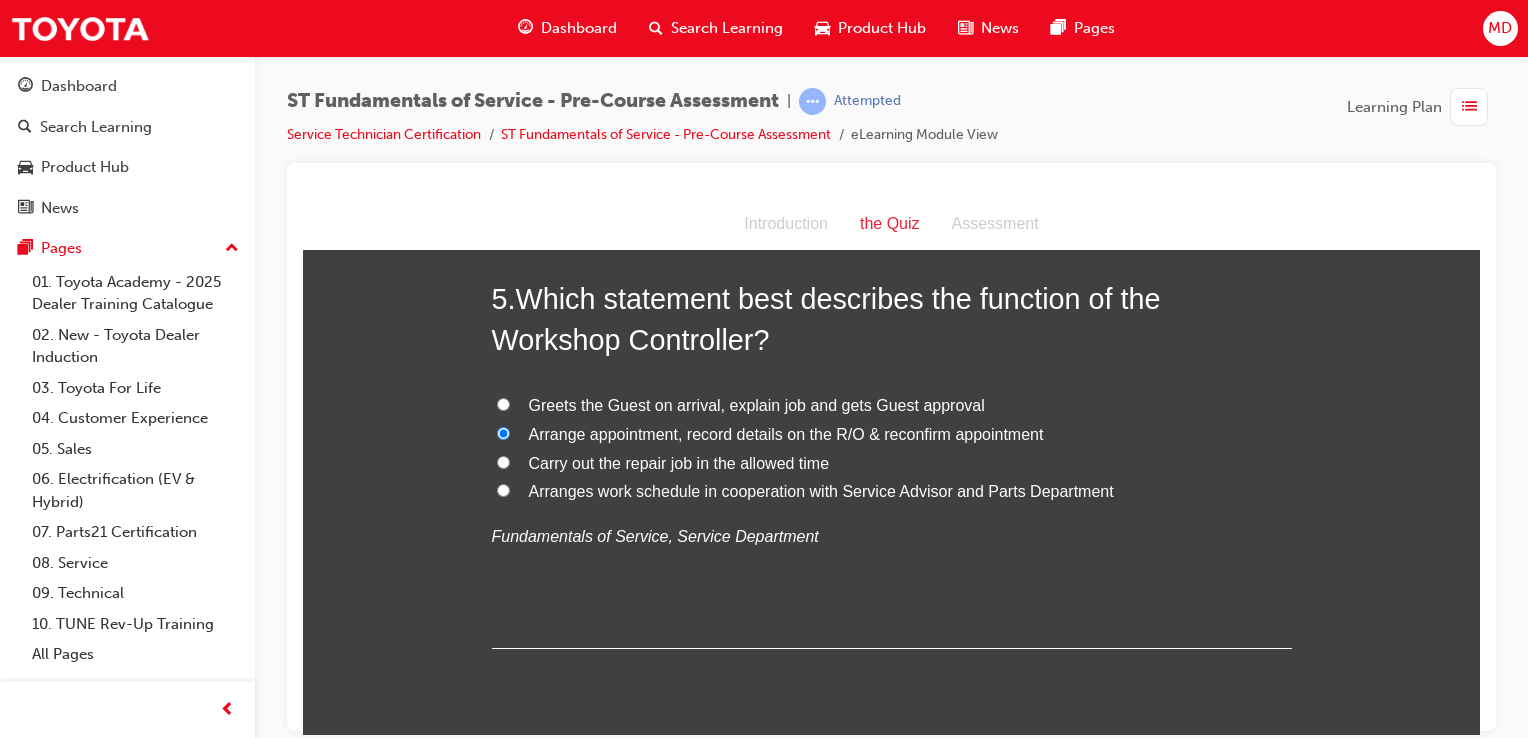 click on "Arranges work schedule in cooperation with Service Advisor and Parts Department" at bounding box center [821, 490] 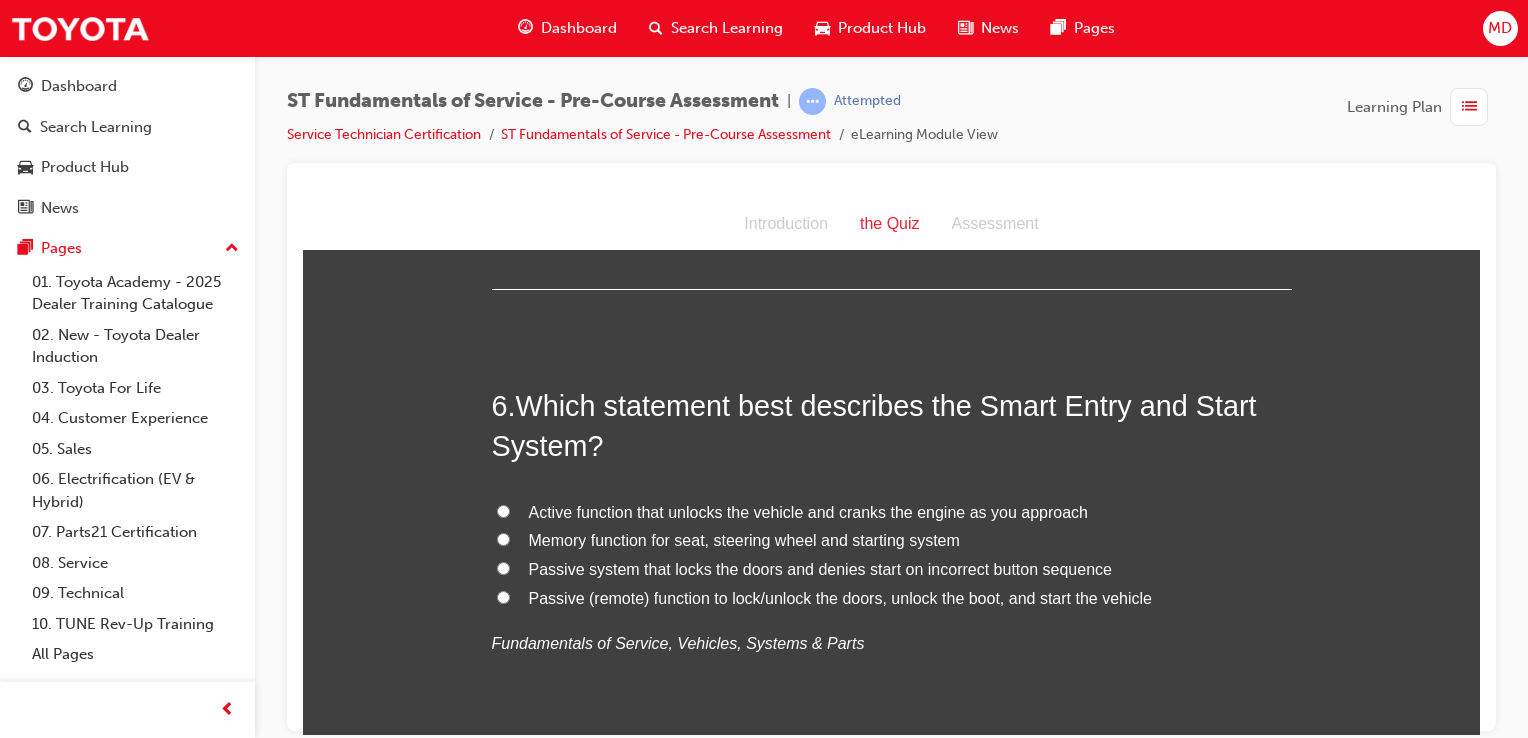 scroll, scrollTop: 2212, scrollLeft: 0, axis: vertical 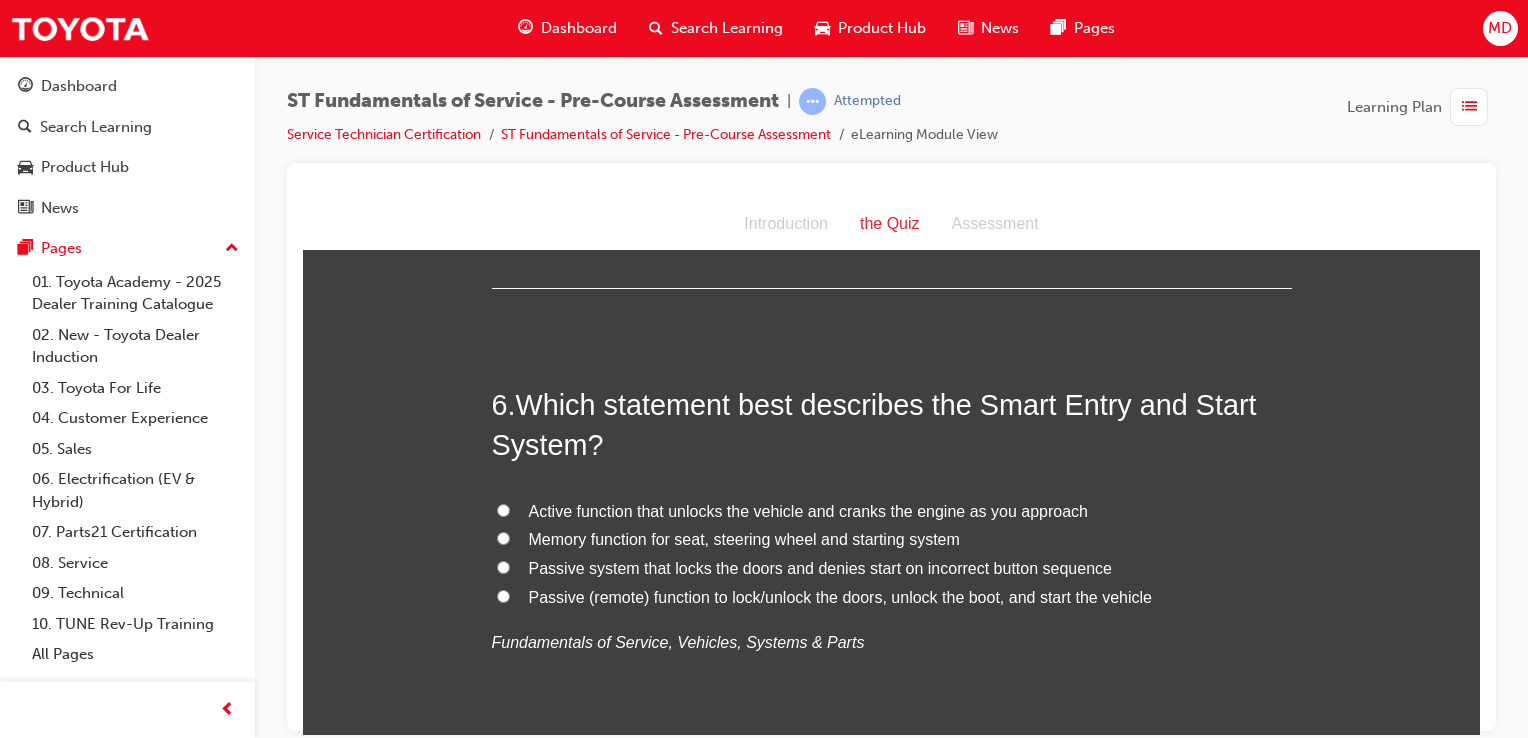 click on "Passive (remote) function to lock/unlock the doors, unlock the boot, and start the vehicle" at bounding box center (840, 596) 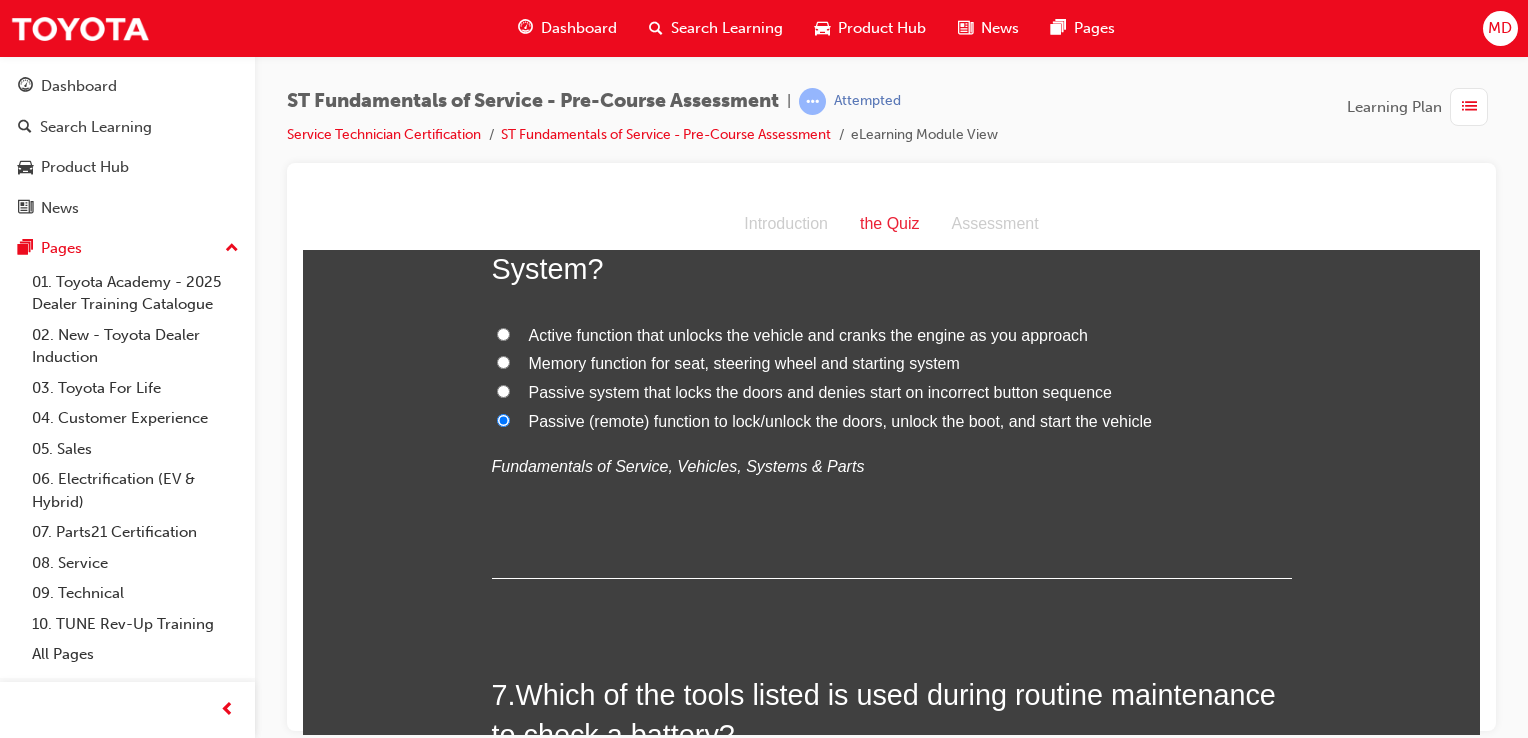 scroll, scrollTop: 2656, scrollLeft: 0, axis: vertical 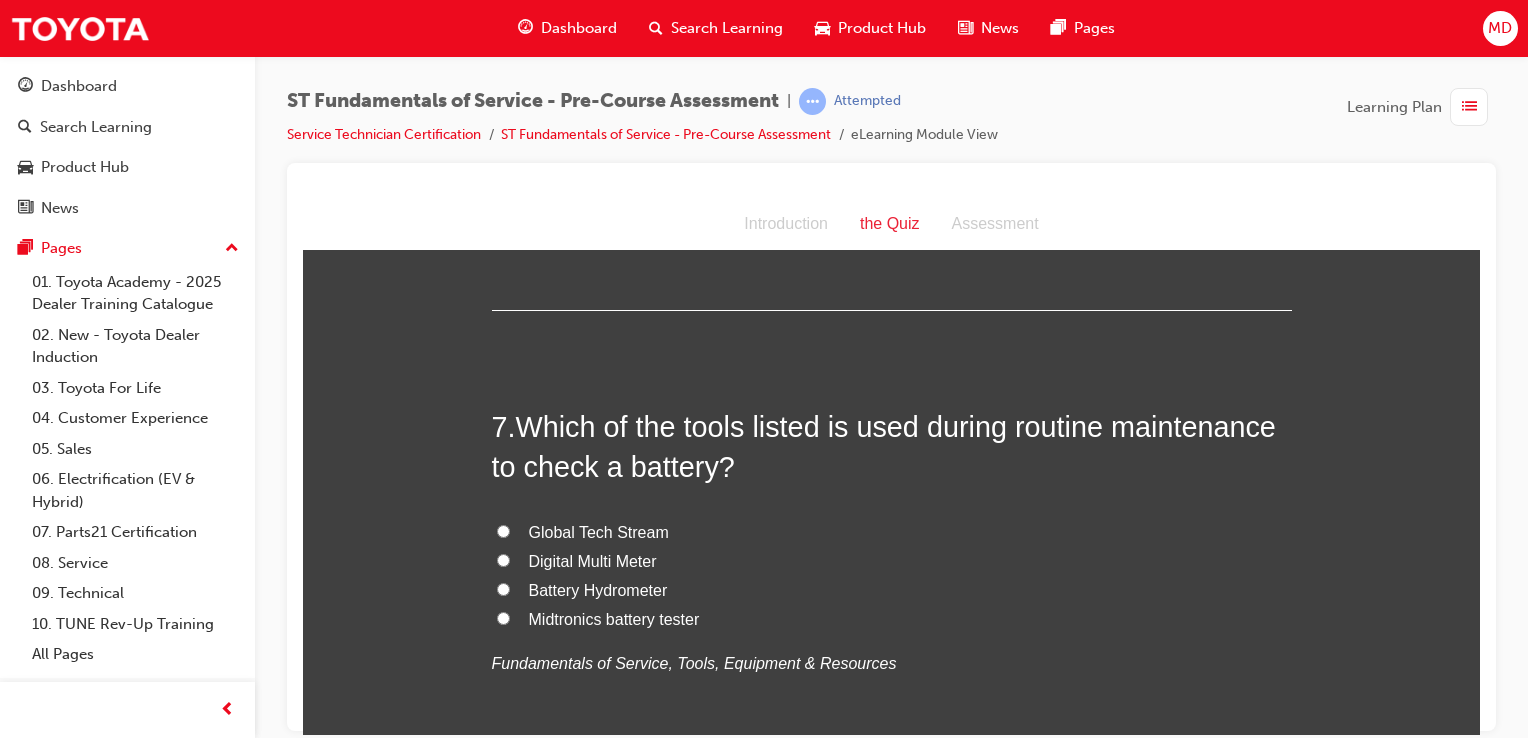 click on "Battery Hydrometer" at bounding box center [598, 589] 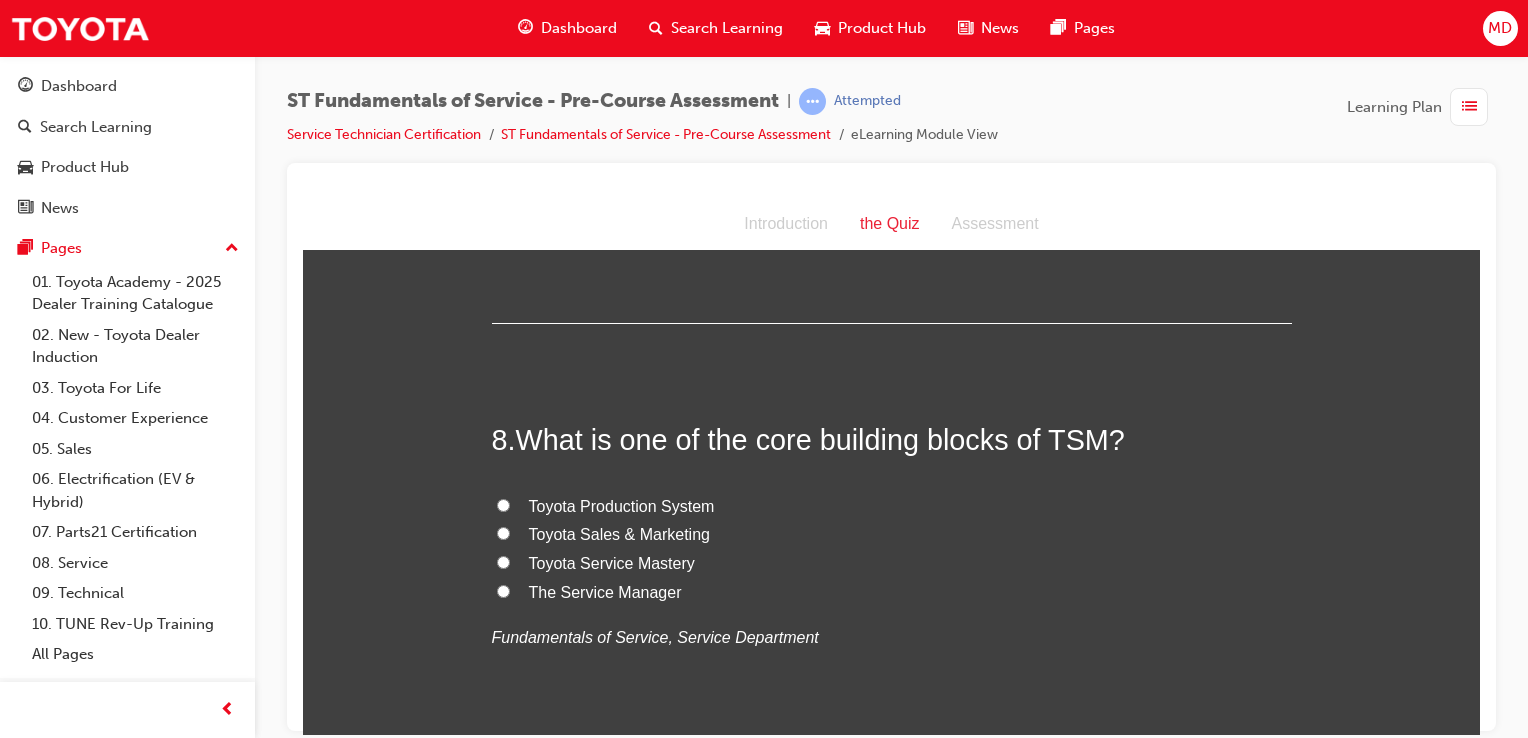 scroll, scrollTop: 3132, scrollLeft: 0, axis: vertical 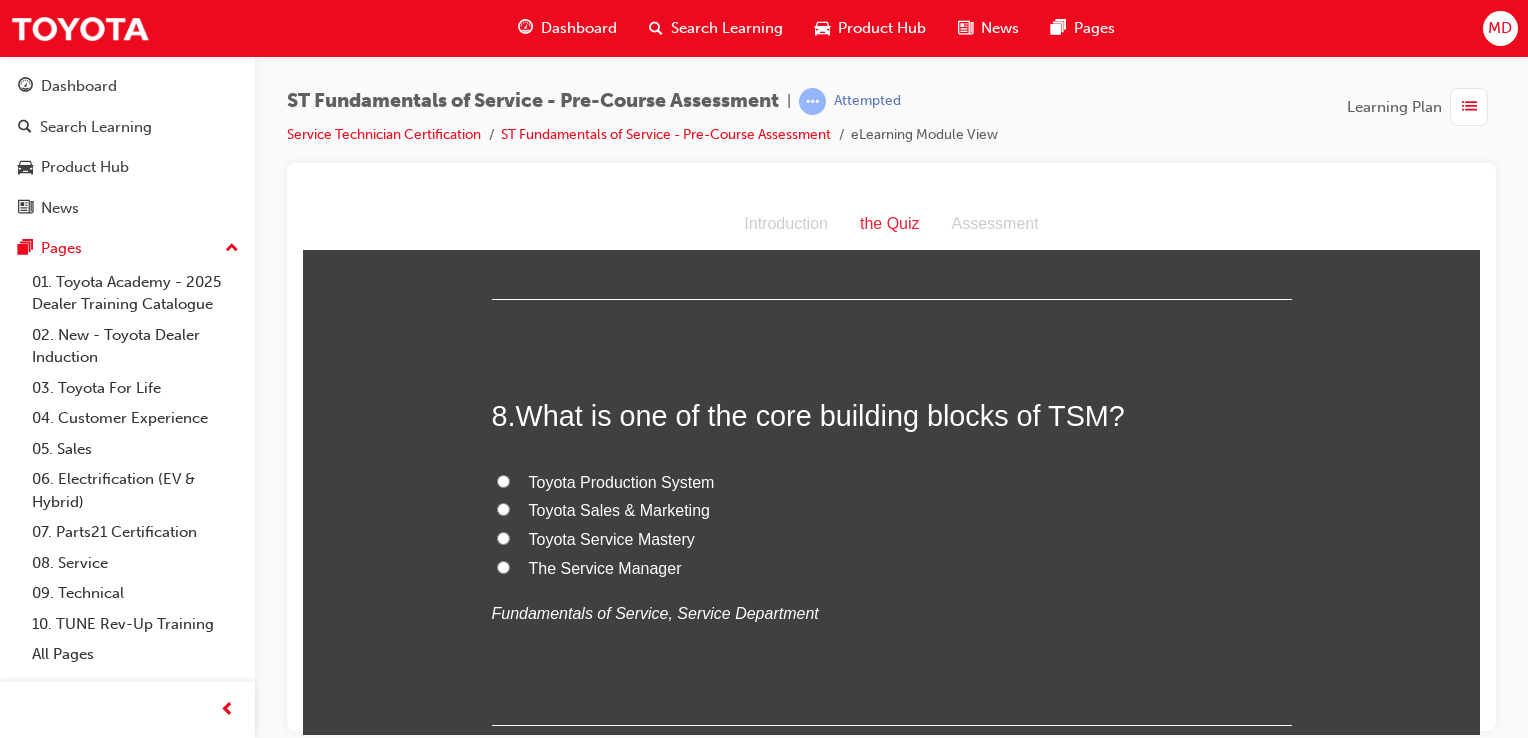 click on "Toyota Service Mastery" at bounding box center [612, 538] 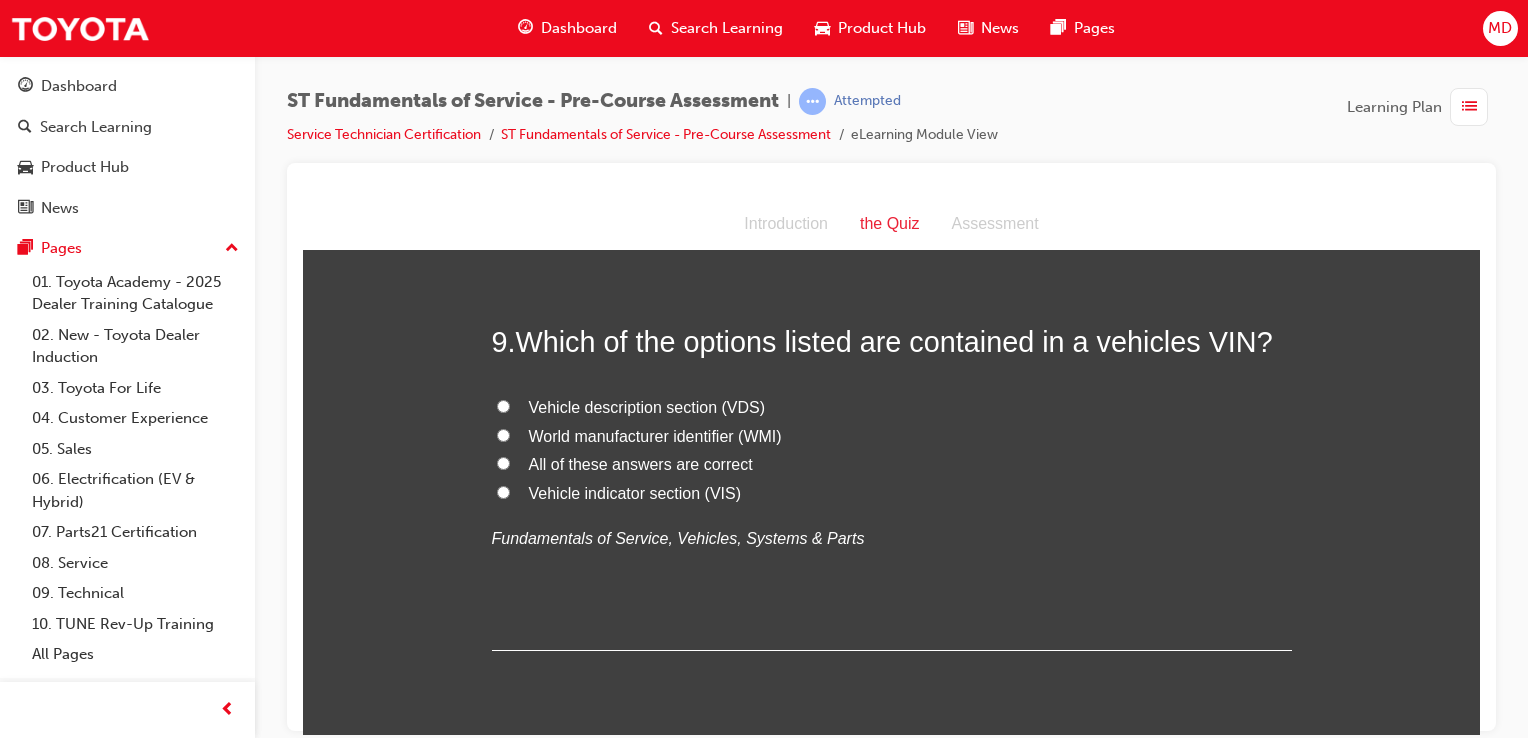scroll, scrollTop: 3638, scrollLeft: 0, axis: vertical 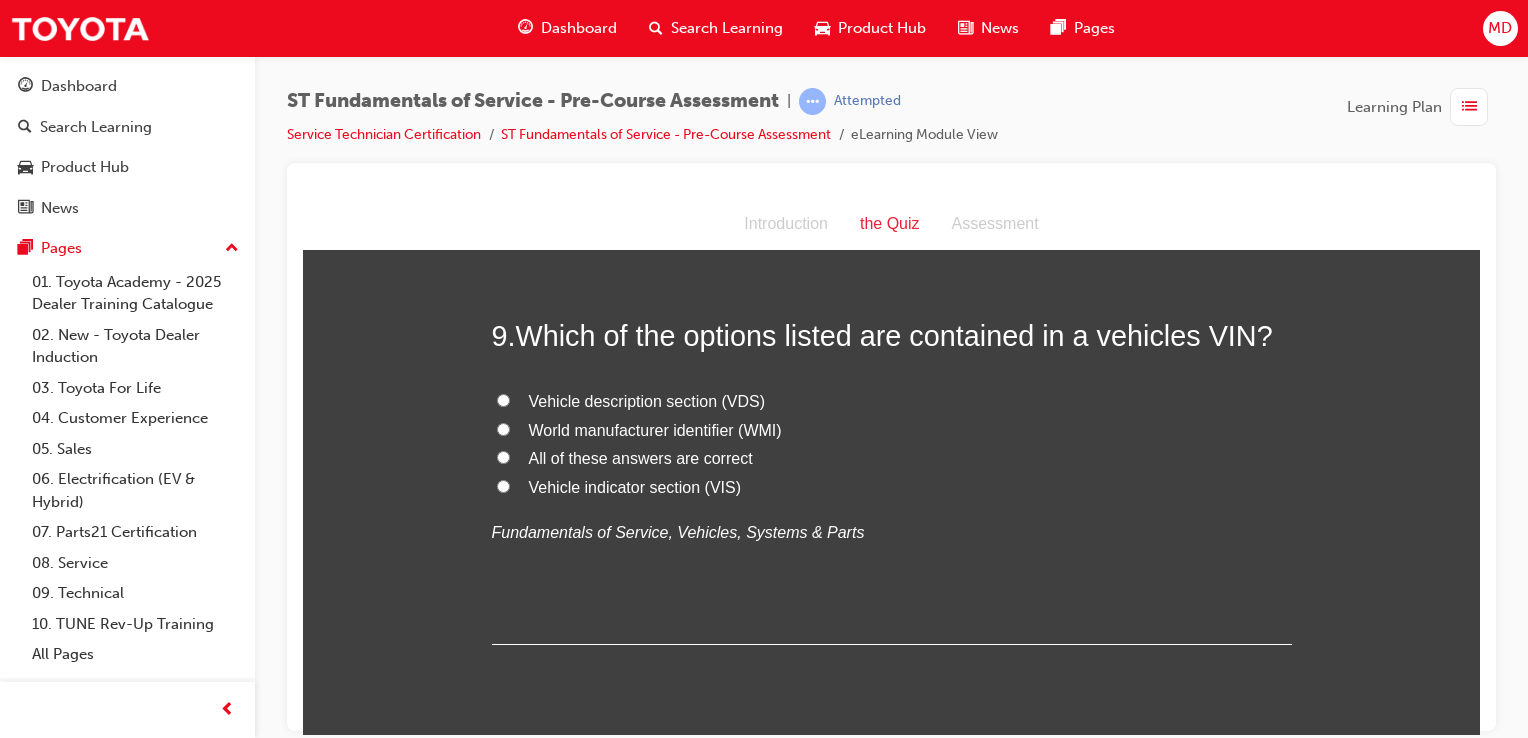 click on "All of these answers are correct" at bounding box center [641, 457] 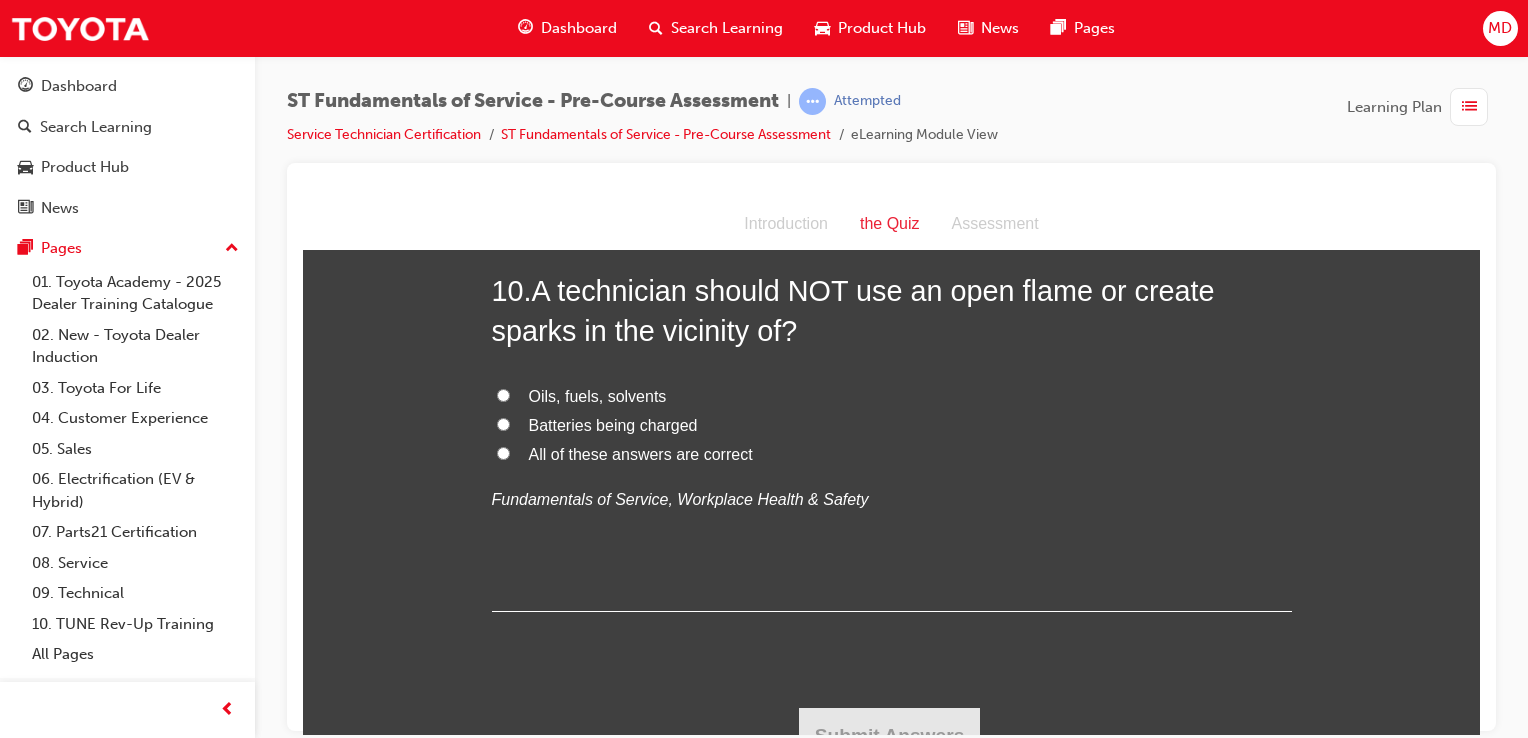 scroll, scrollTop: 4110, scrollLeft: 0, axis: vertical 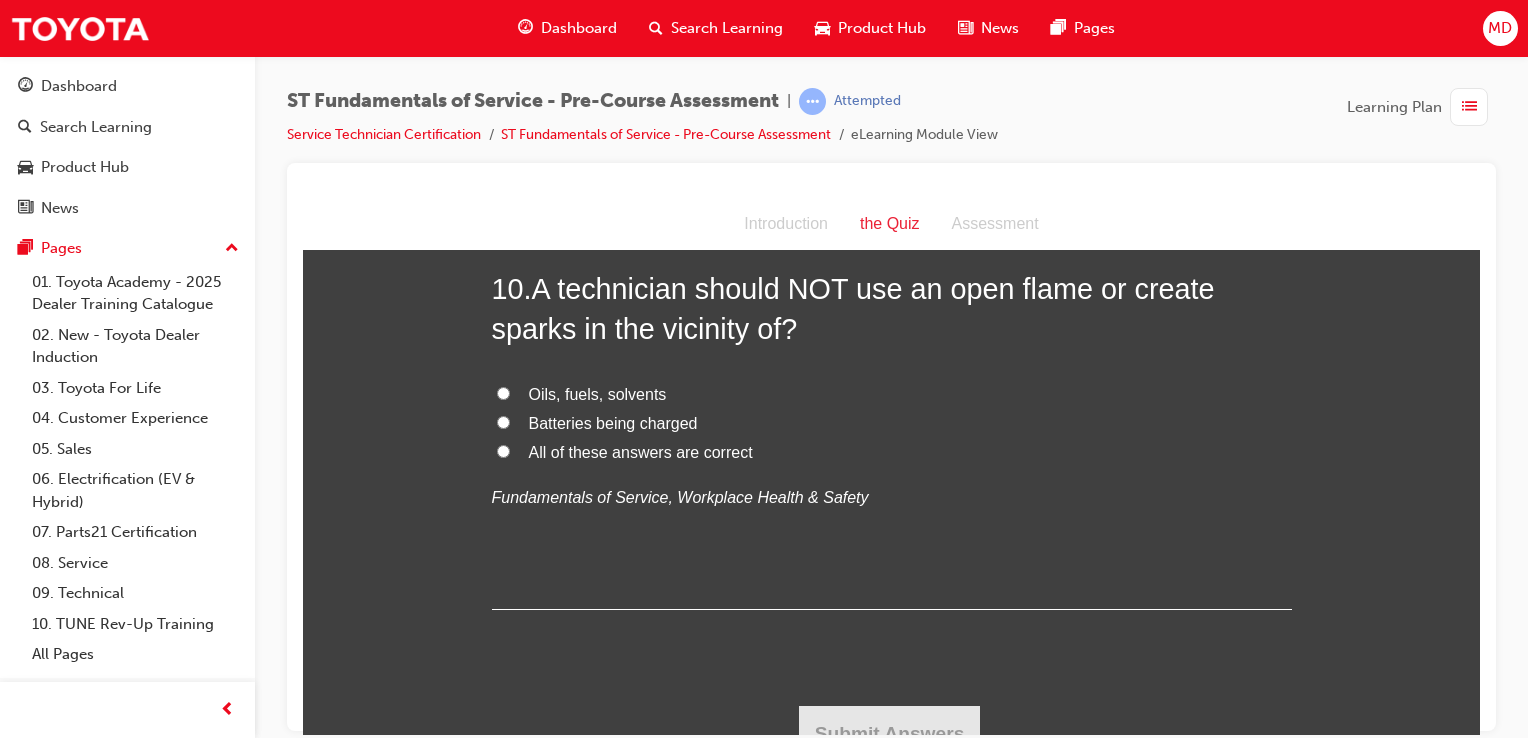 click on "All of these answers are correct" at bounding box center (641, 451) 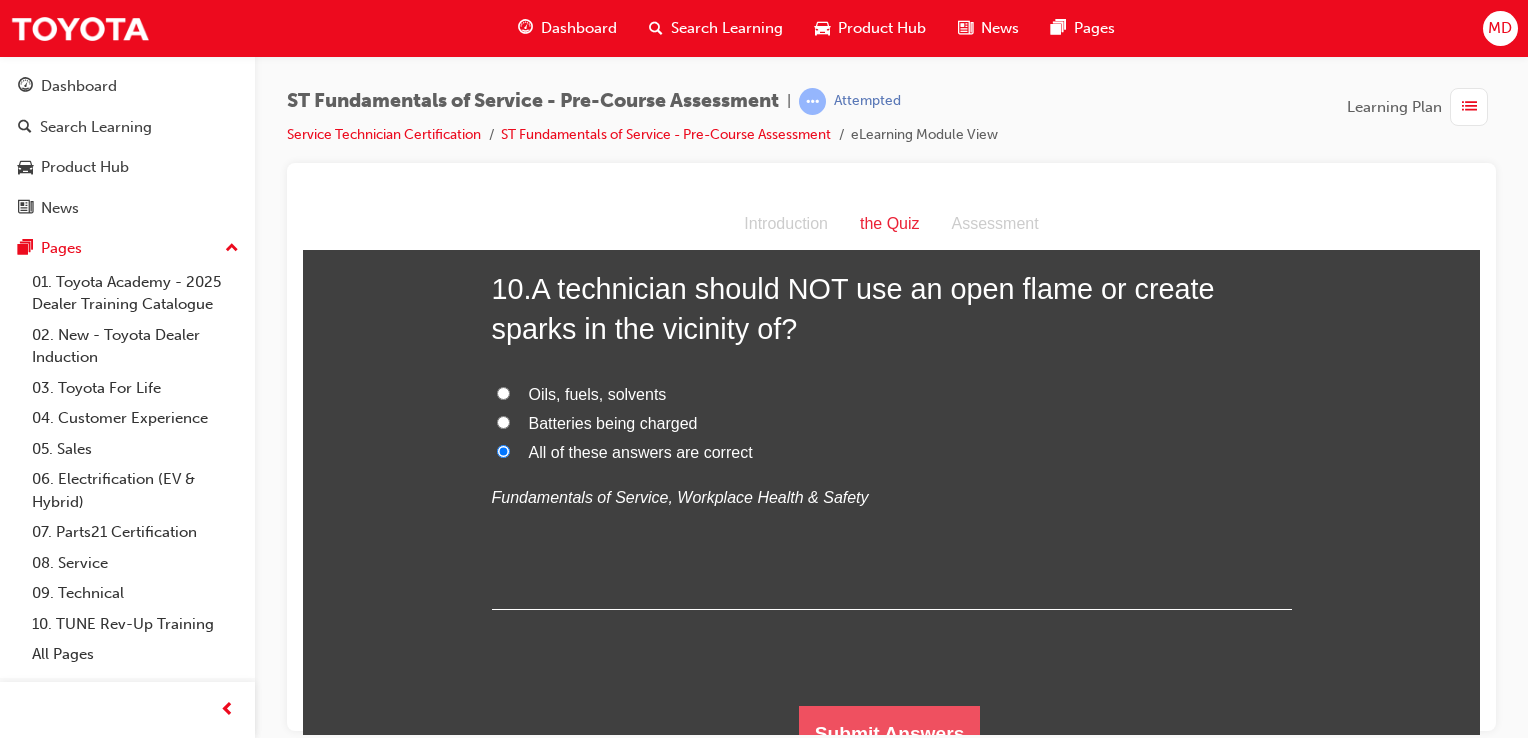 click on "Submit Answers" at bounding box center (890, 733) 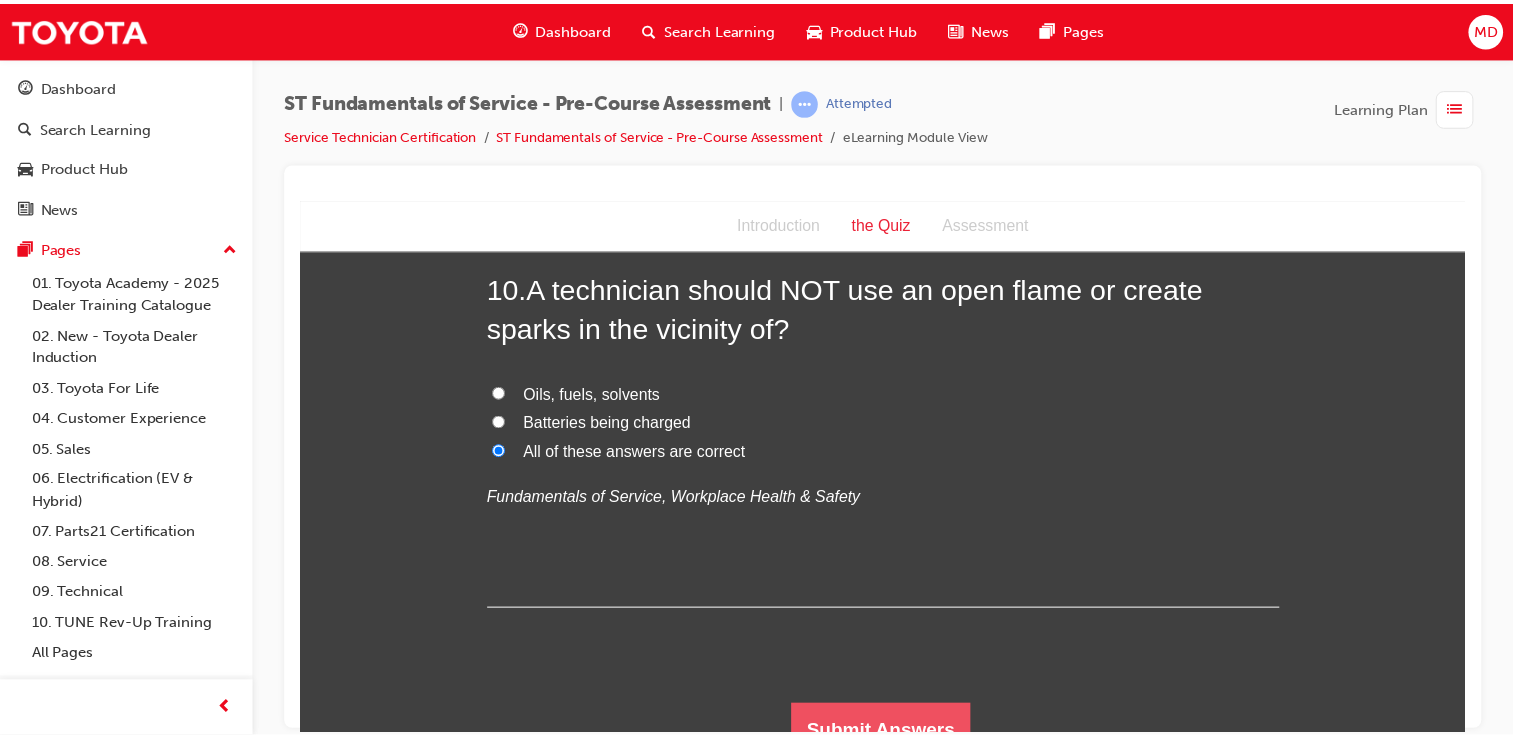 scroll, scrollTop: 0, scrollLeft: 0, axis: both 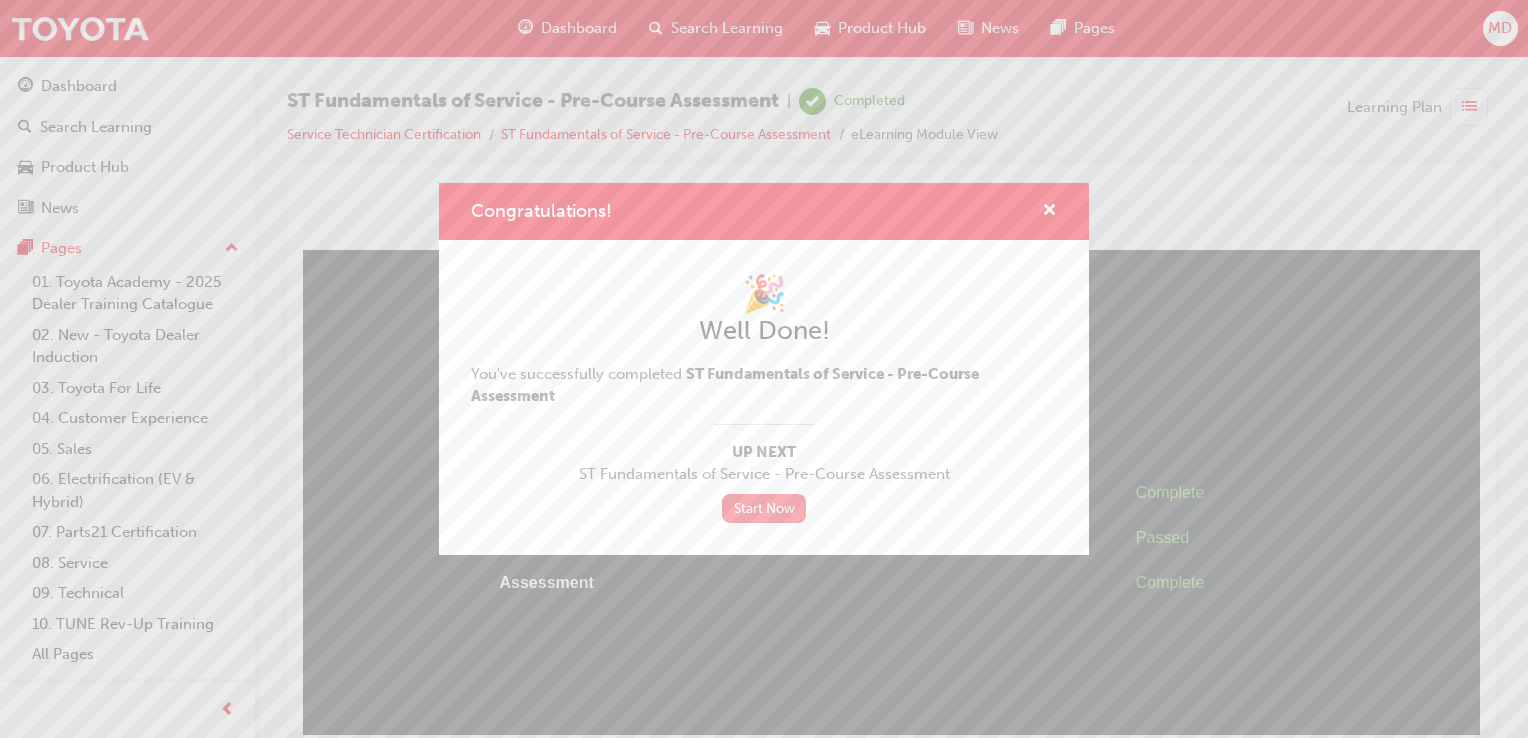 click on "Start Now" at bounding box center [764, 508] 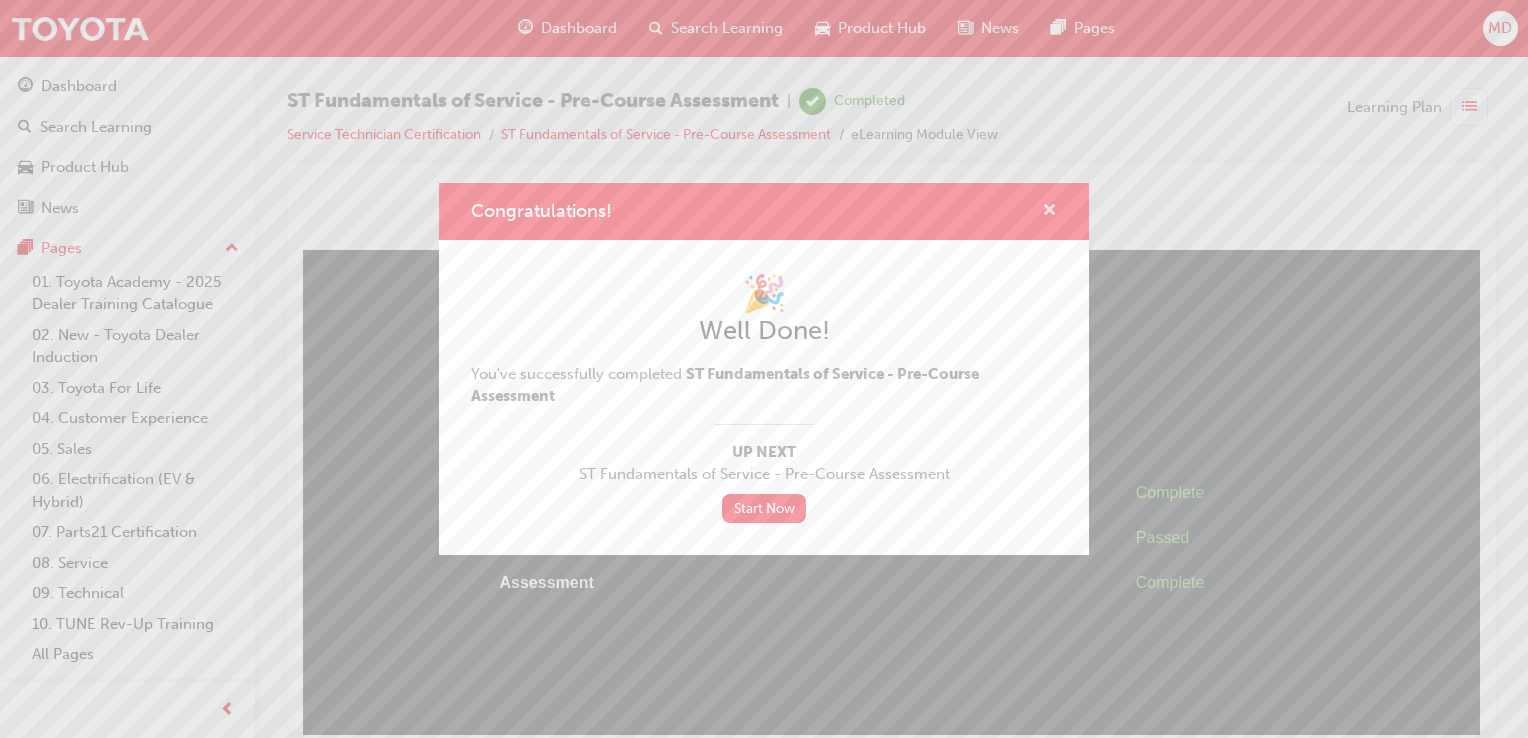 click at bounding box center [1049, 212] 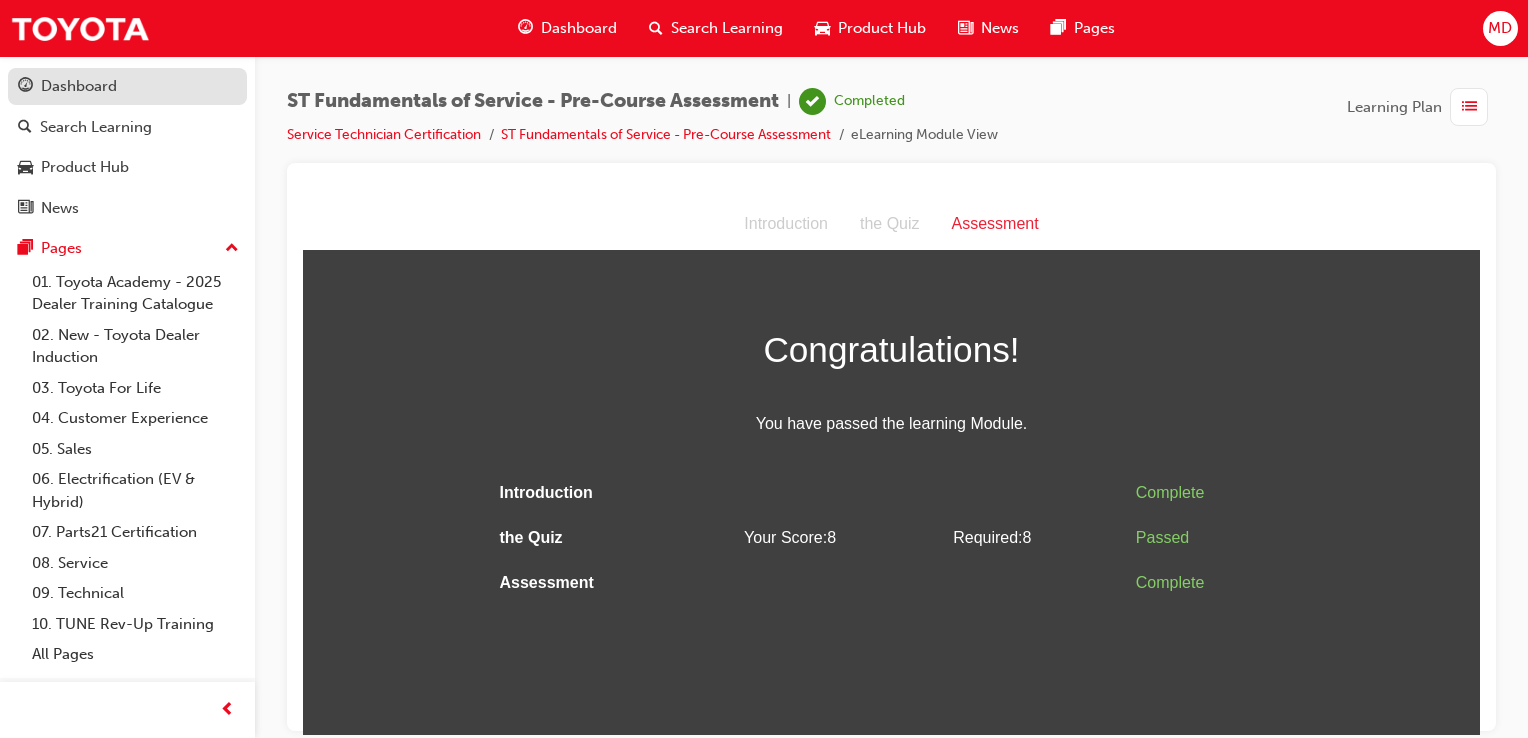 click on "Dashboard" at bounding box center (127, 86) 